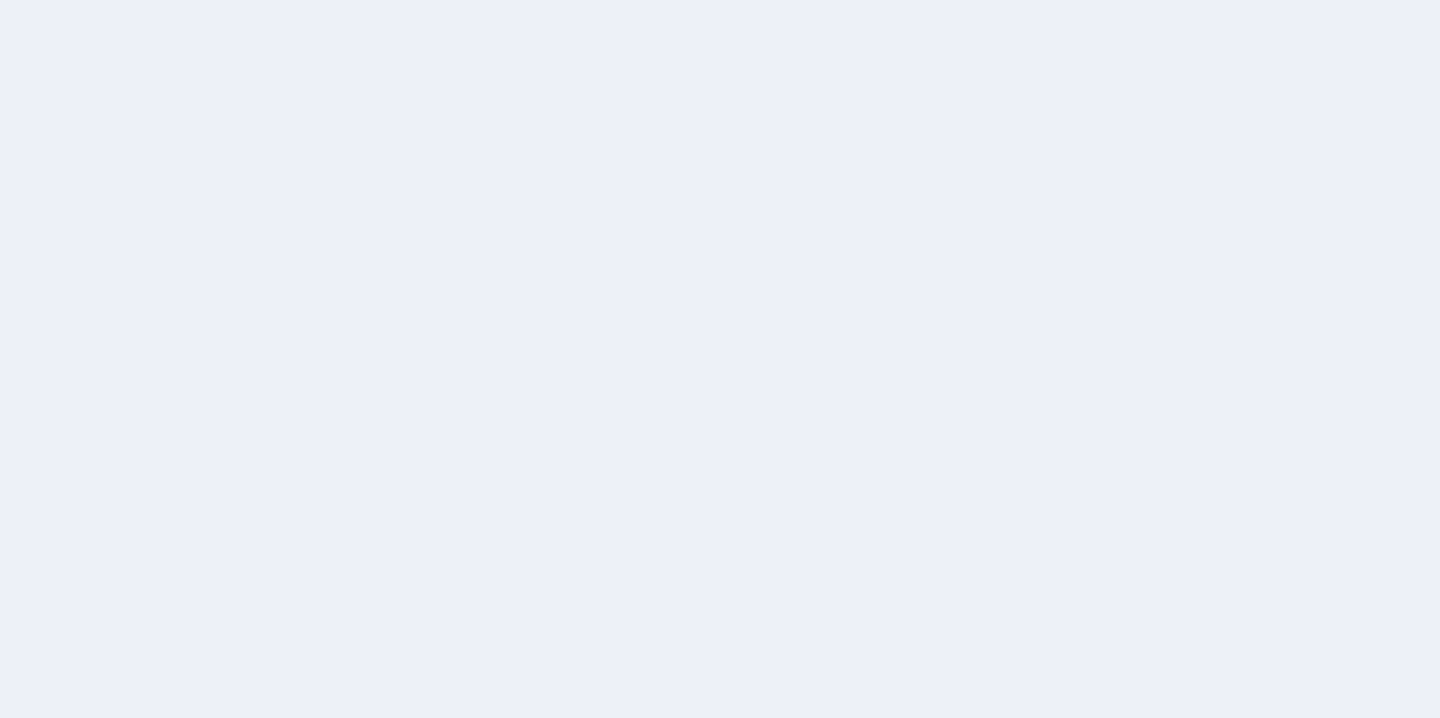 scroll, scrollTop: 0, scrollLeft: 0, axis: both 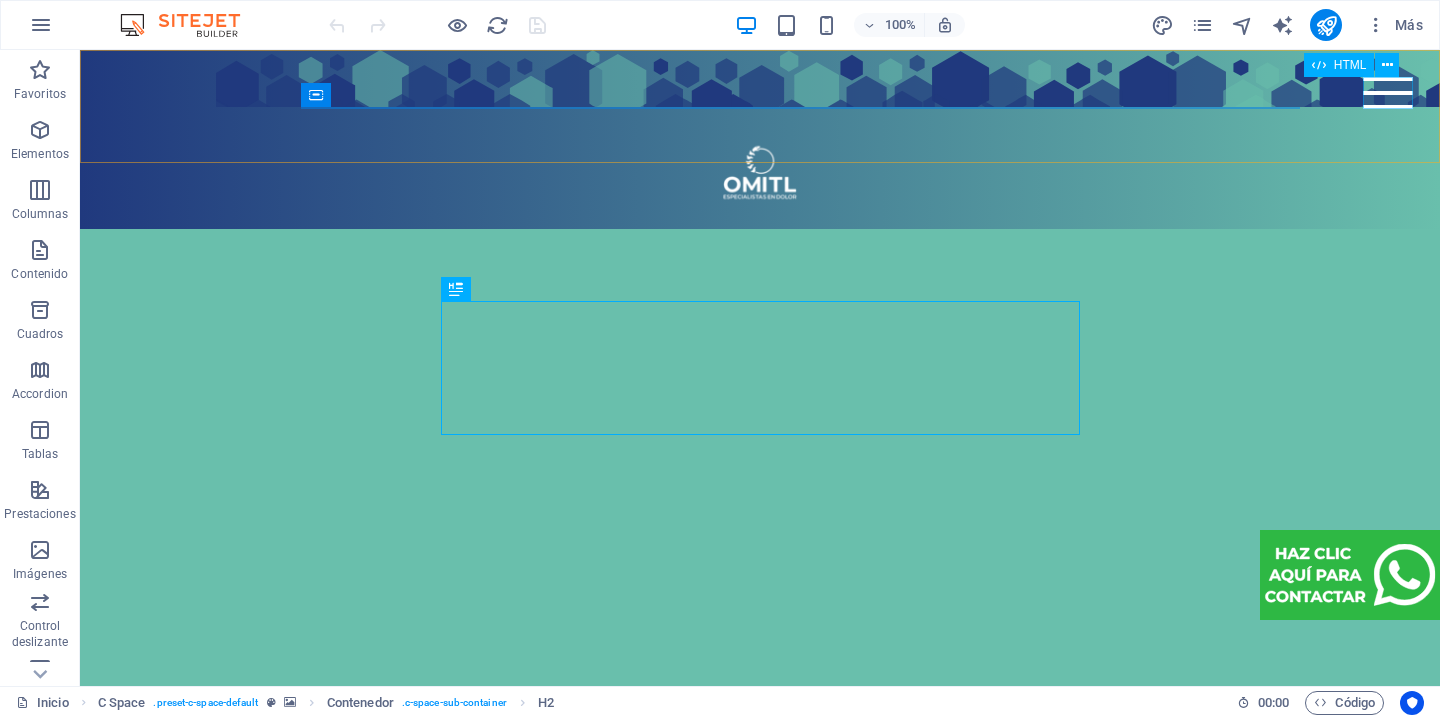 click at bounding box center (1388, 93) 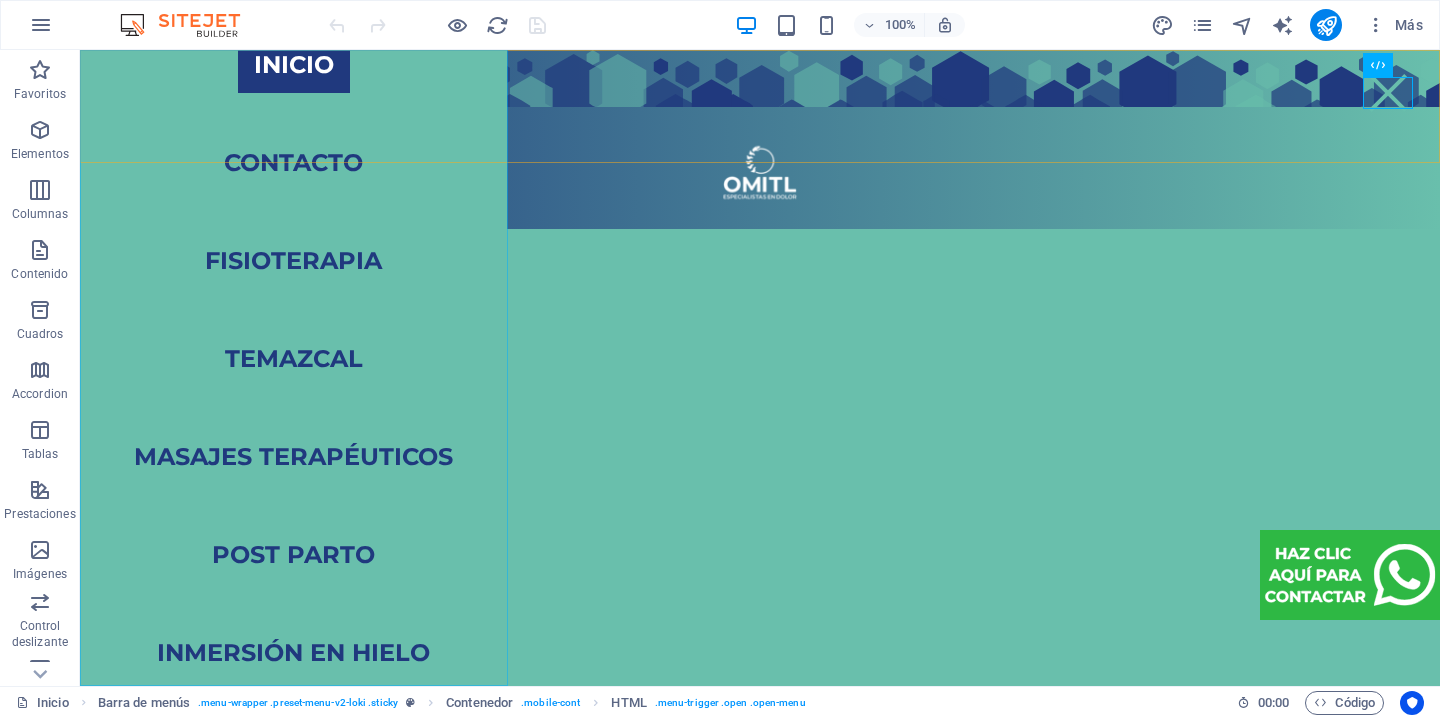 scroll, scrollTop: 0, scrollLeft: 0, axis: both 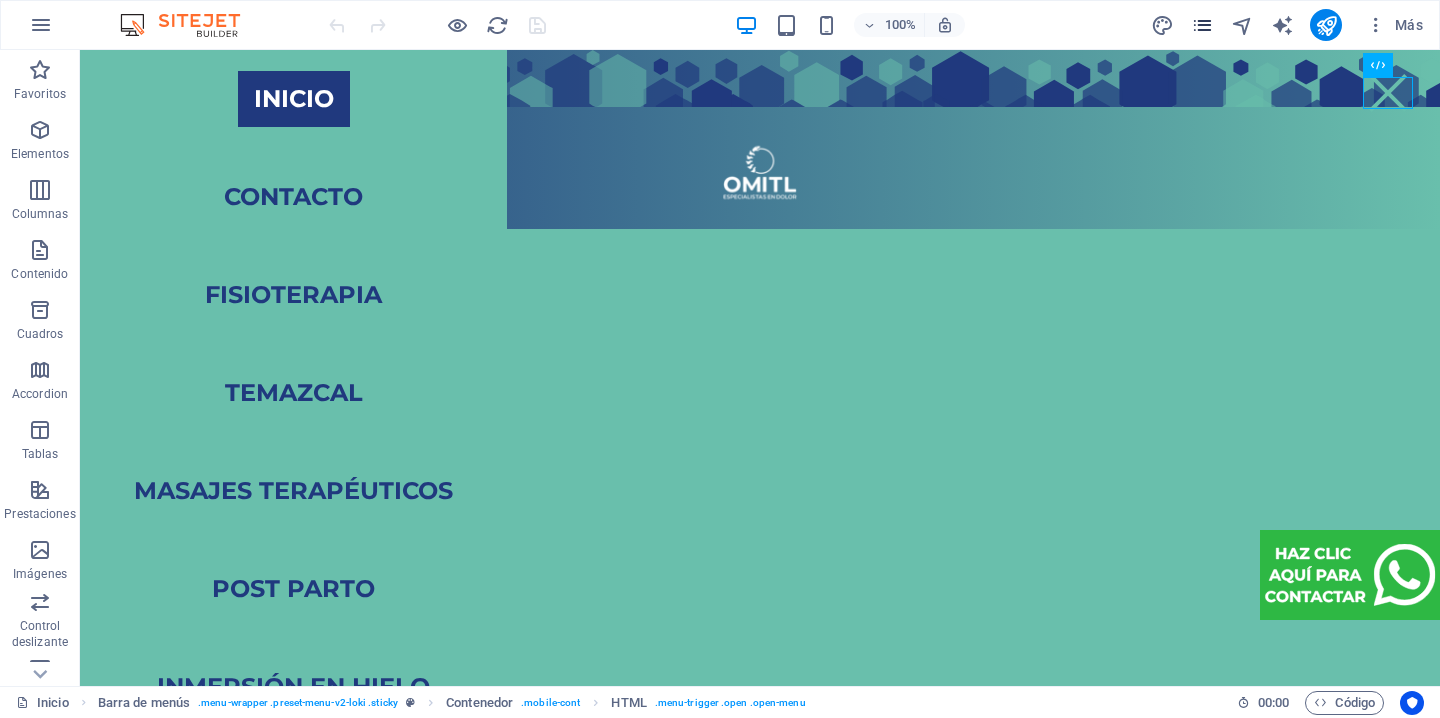 drag, startPoint x: 1218, startPoint y: 28, endPoint x: 1207, endPoint y: 27, distance: 11.045361 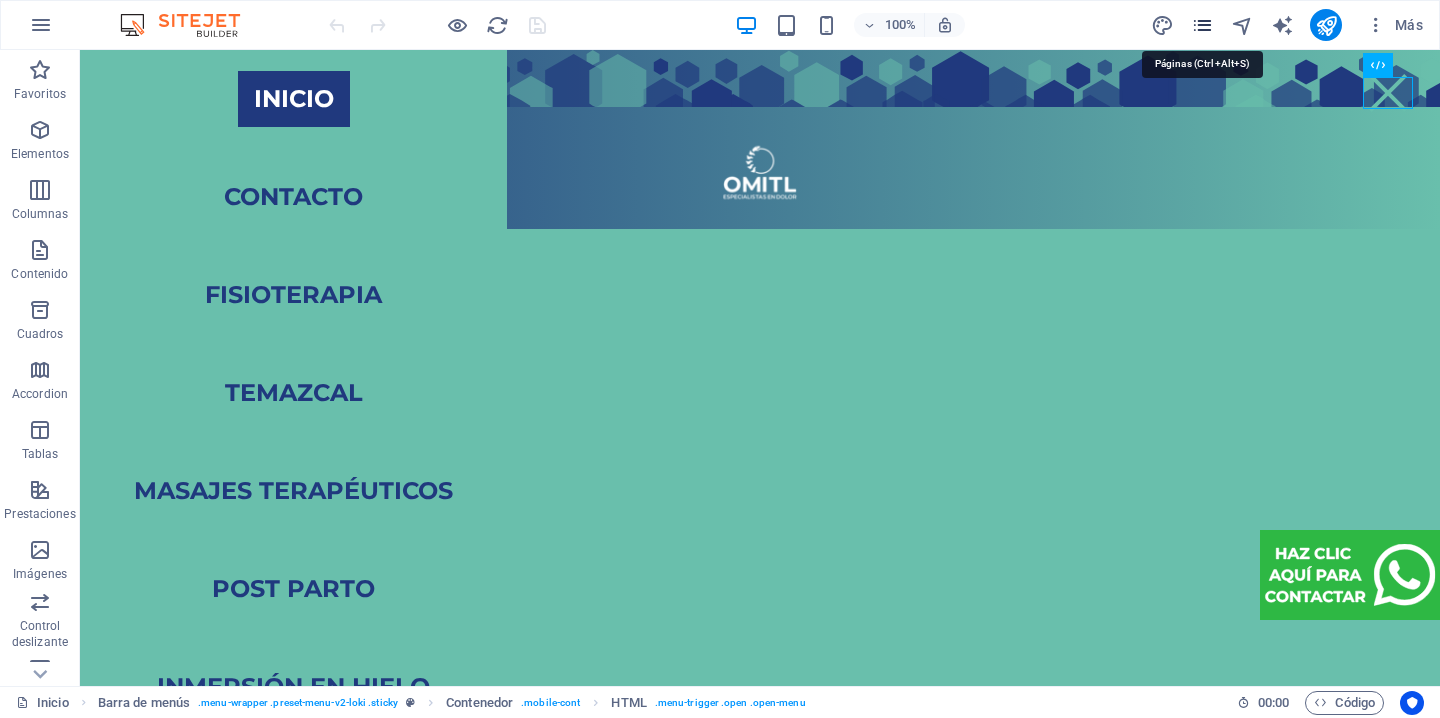 click at bounding box center (1202, 25) 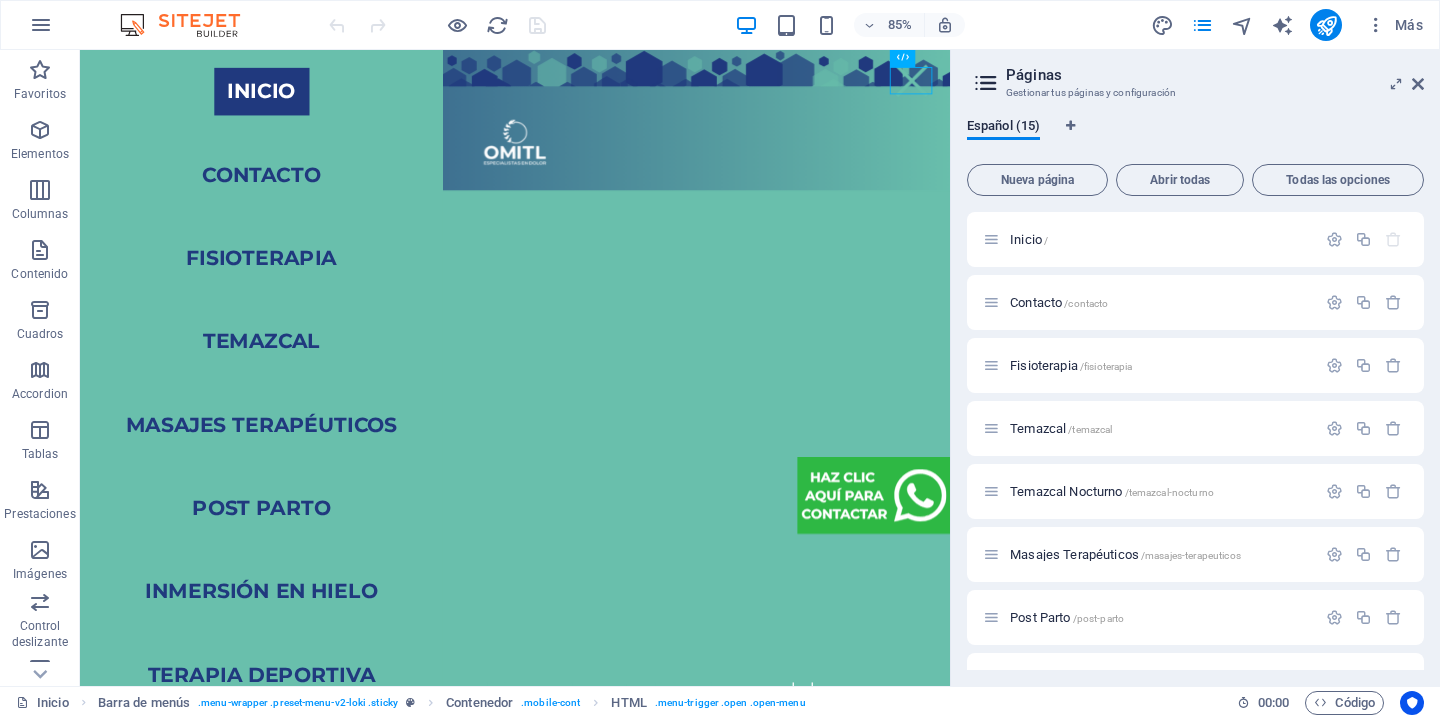 scroll, scrollTop: 1344, scrollLeft: 0, axis: vertical 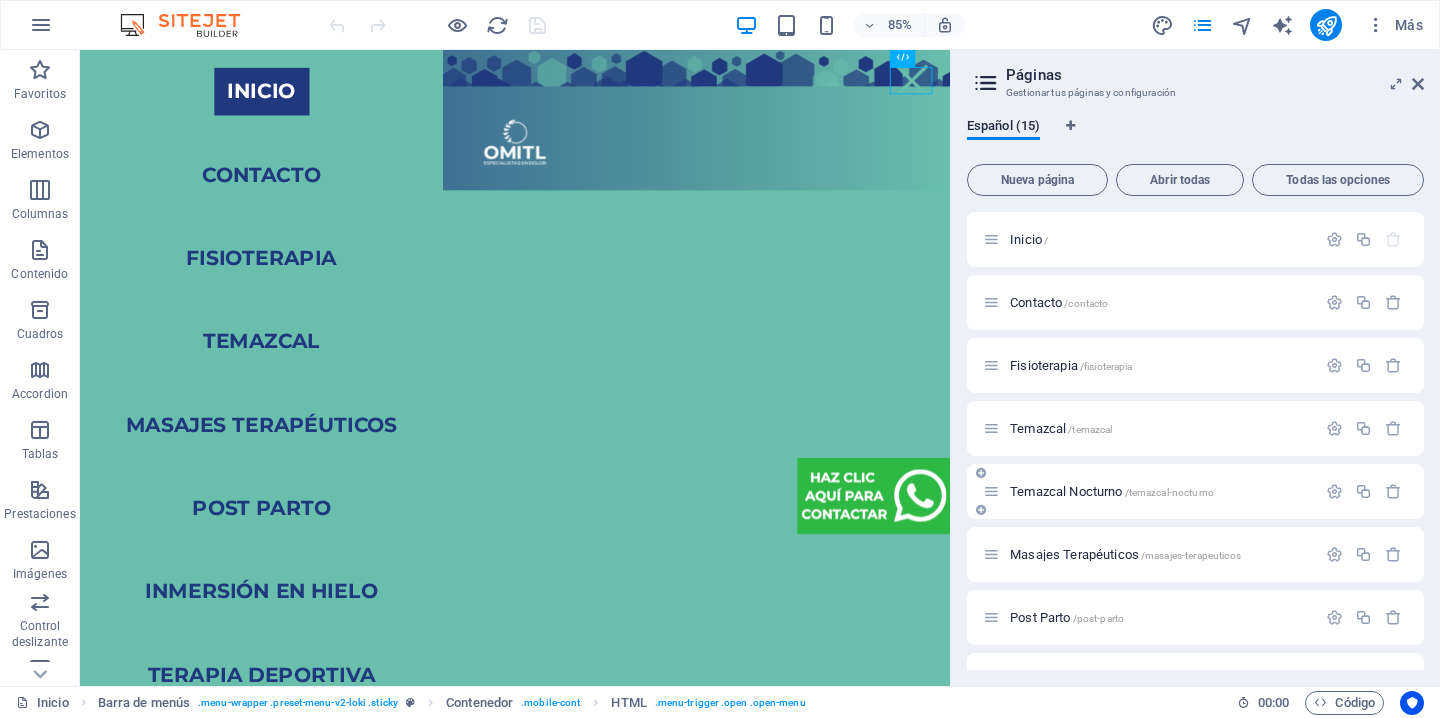 click on "Temazcal Nocturno /temazcal-nocturno" at bounding box center (1112, 491) 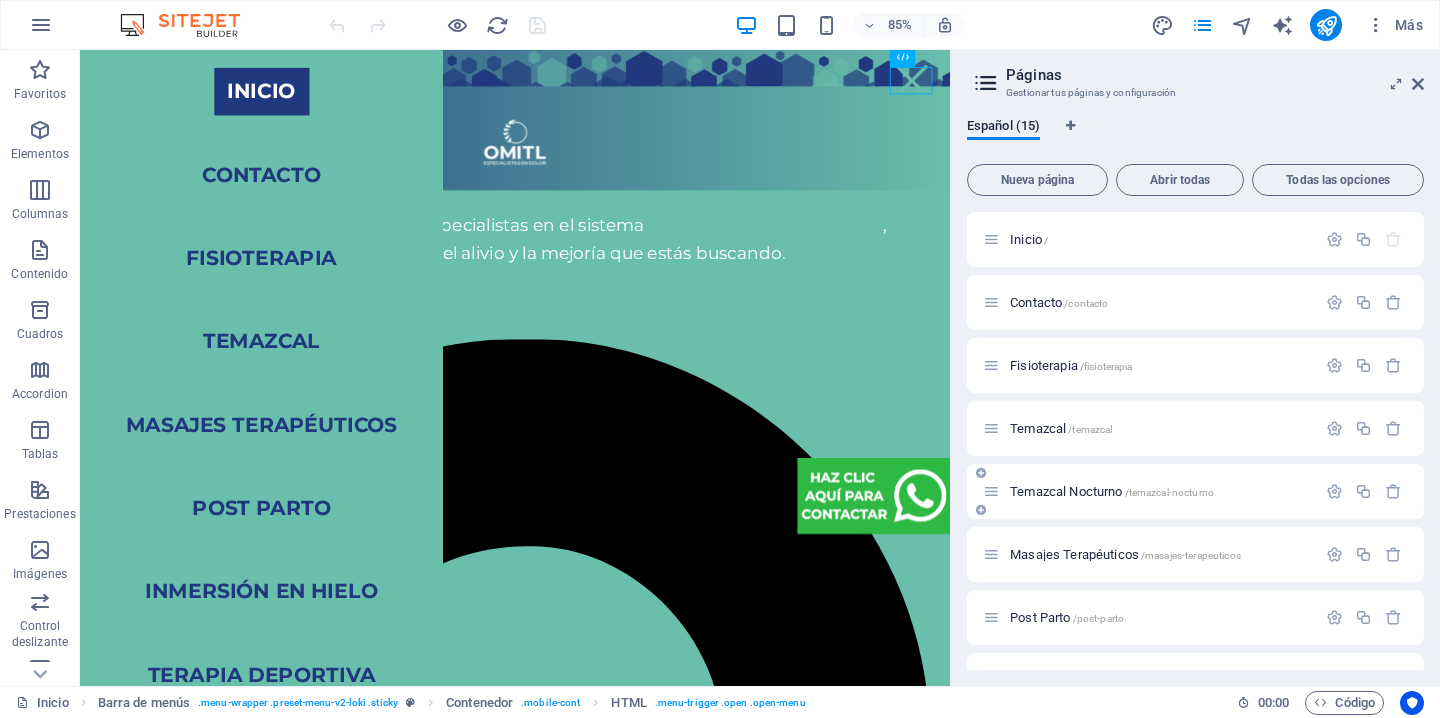 scroll, scrollTop: 0, scrollLeft: 0, axis: both 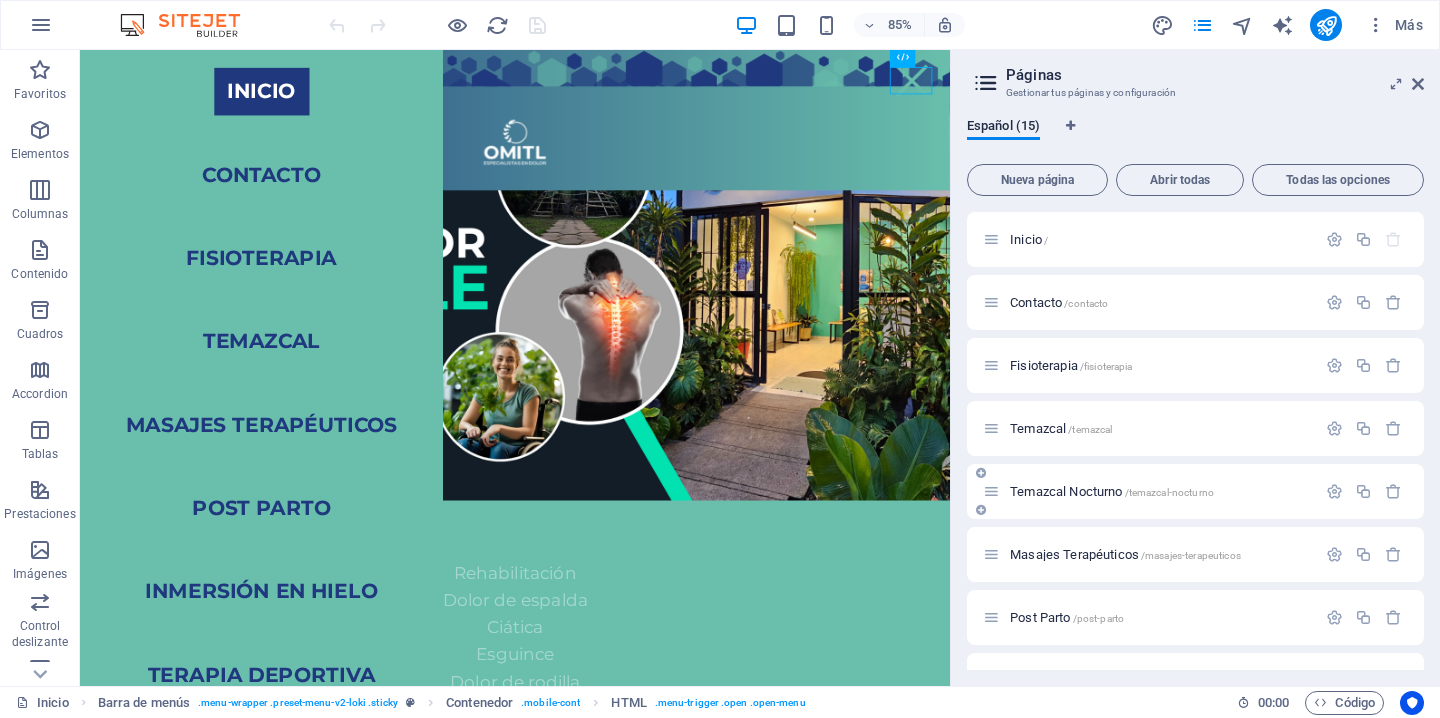 click on "Temazcal Nocturno /temazcal-nocturno" at bounding box center [1195, 491] 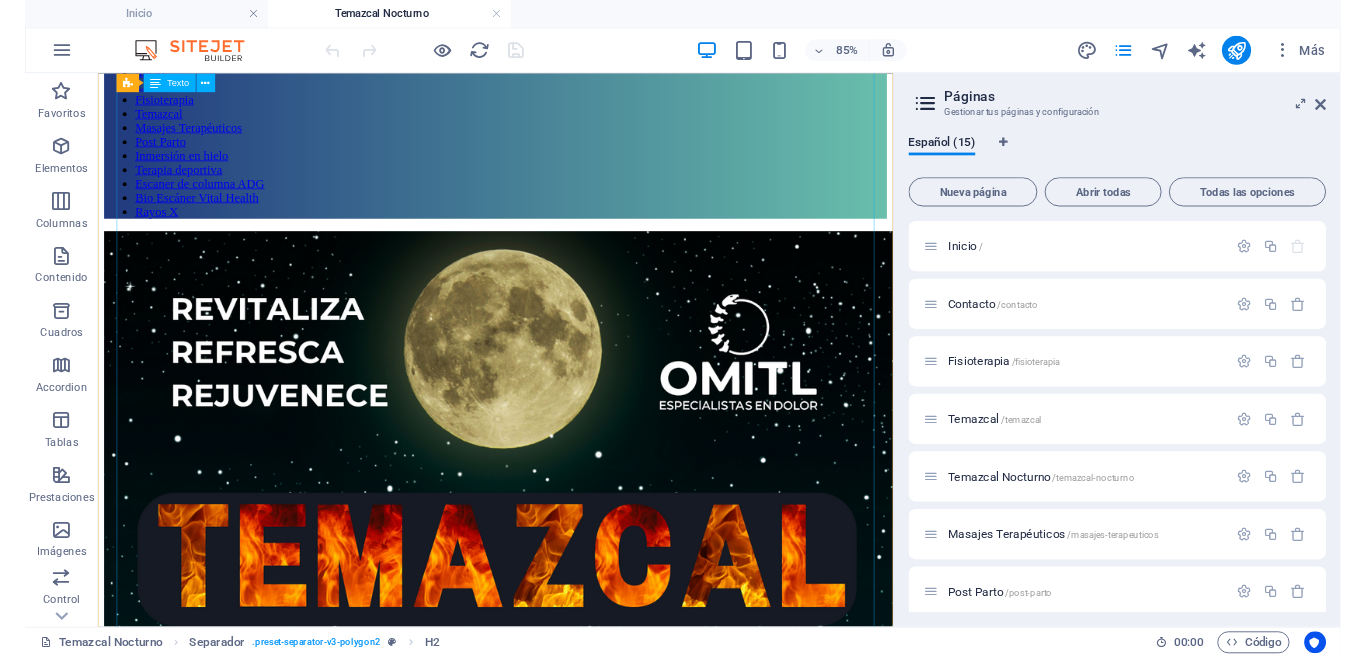 scroll, scrollTop: 1462, scrollLeft: 0, axis: vertical 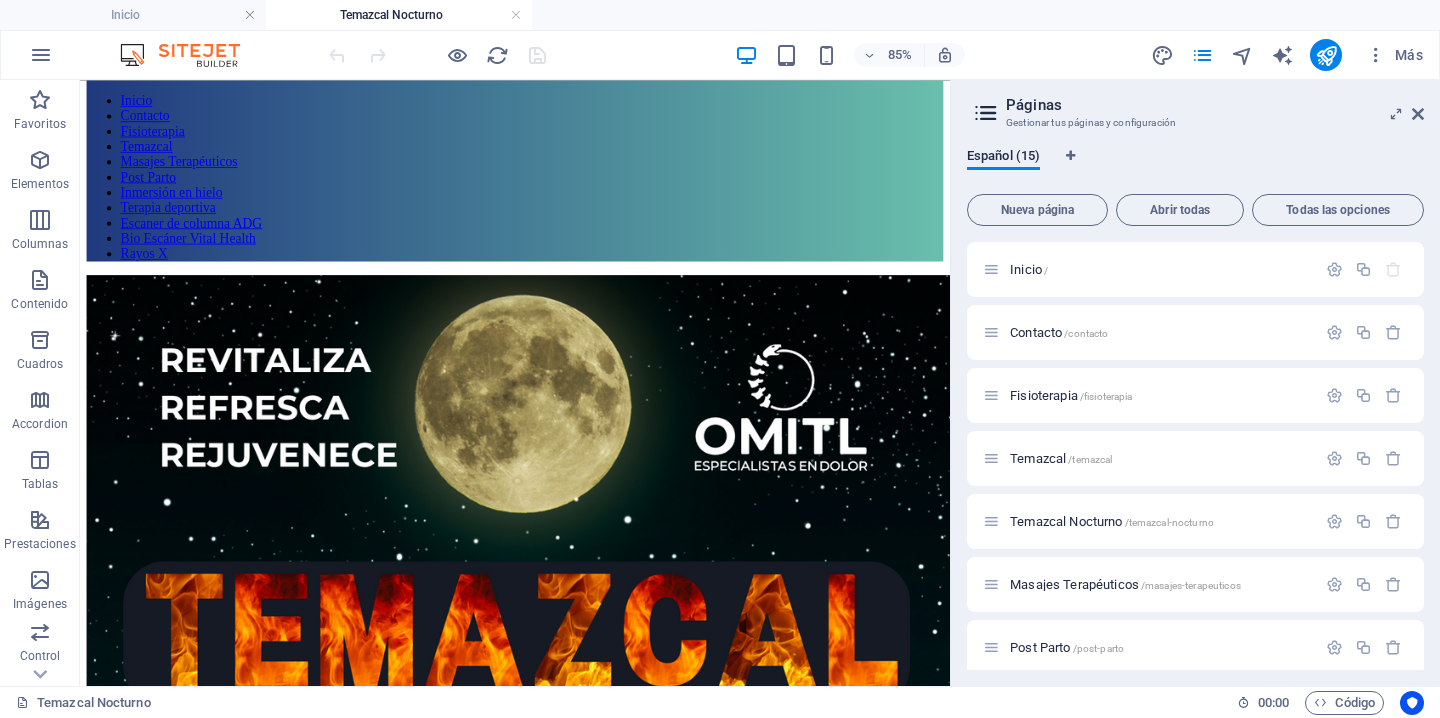 click on "Páginas Gestionar tus páginas y configuración Español (15) Nueva página Abrir todas Todas las opciones Inicio / Contacto /contacto Fisioterapia /fisioterapia Temazcal /temazcal Temazcal Nocturno /temazcal-nocturno Masajes Terapéuticos /masajes-terapeuticos Post Parto /post-parto Inmersión en hielo /inmersion-en-hielo Terapia deportiva /terapia-deportiva Reducción de talla /reduccion-de-talla Escaner de columna ADG /escaner-de-columna-adg-14 Bio Escáner Vital Health /bio-escaner-vital-health Rayos X /rayos-x Aviso legal /aviso-legal Politica de privacidad /politica-de-privacidad" at bounding box center [1195, 383] 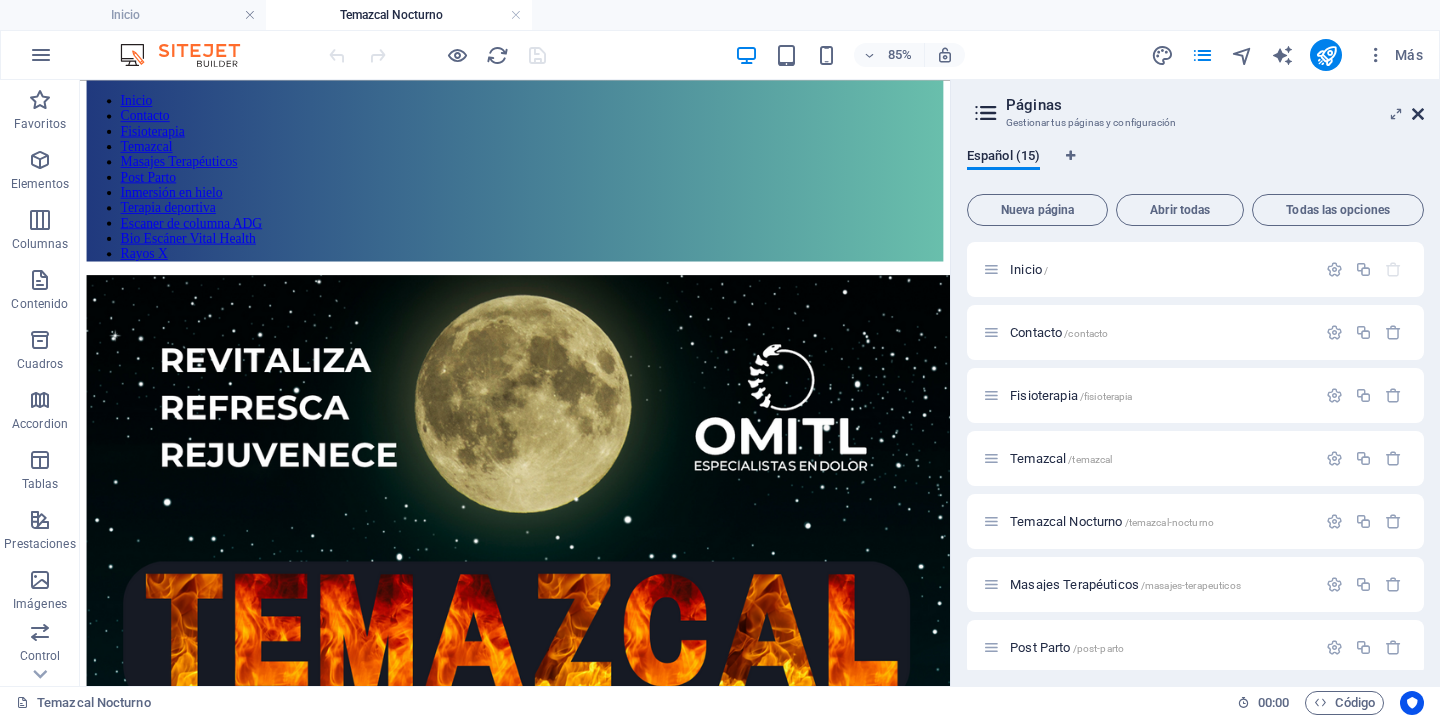 click at bounding box center [1418, 114] 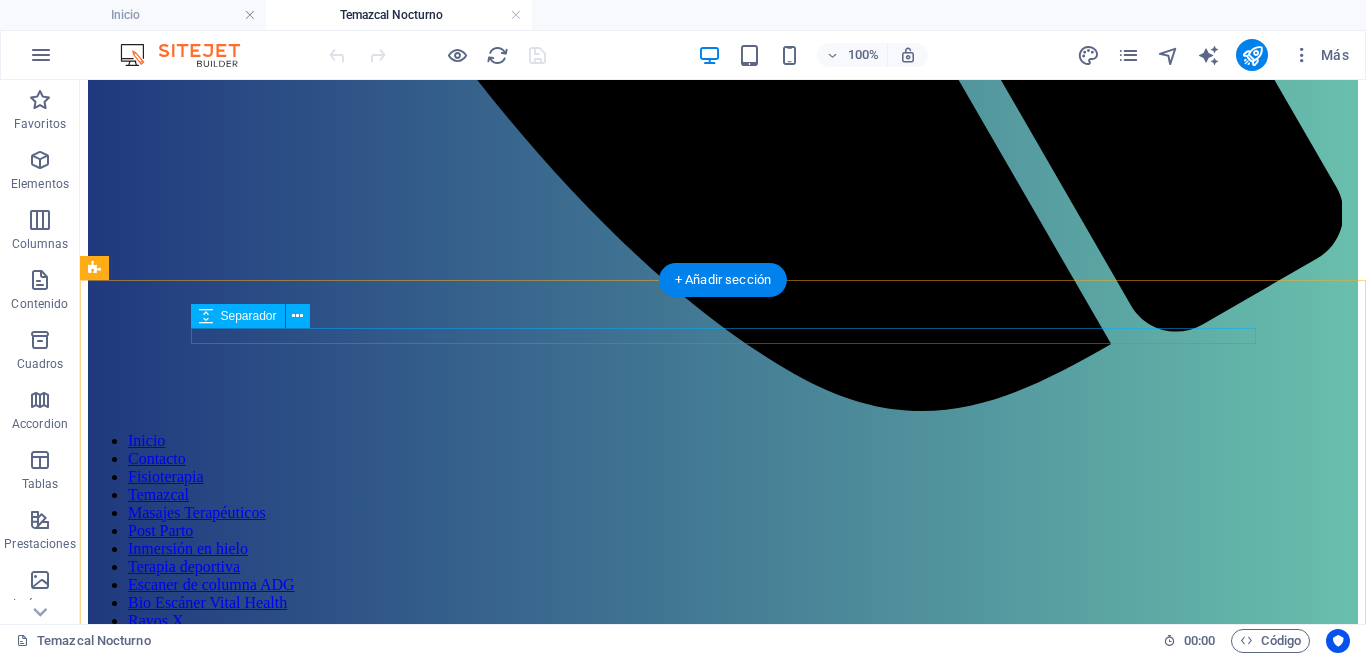 scroll, scrollTop: 1487, scrollLeft: 0, axis: vertical 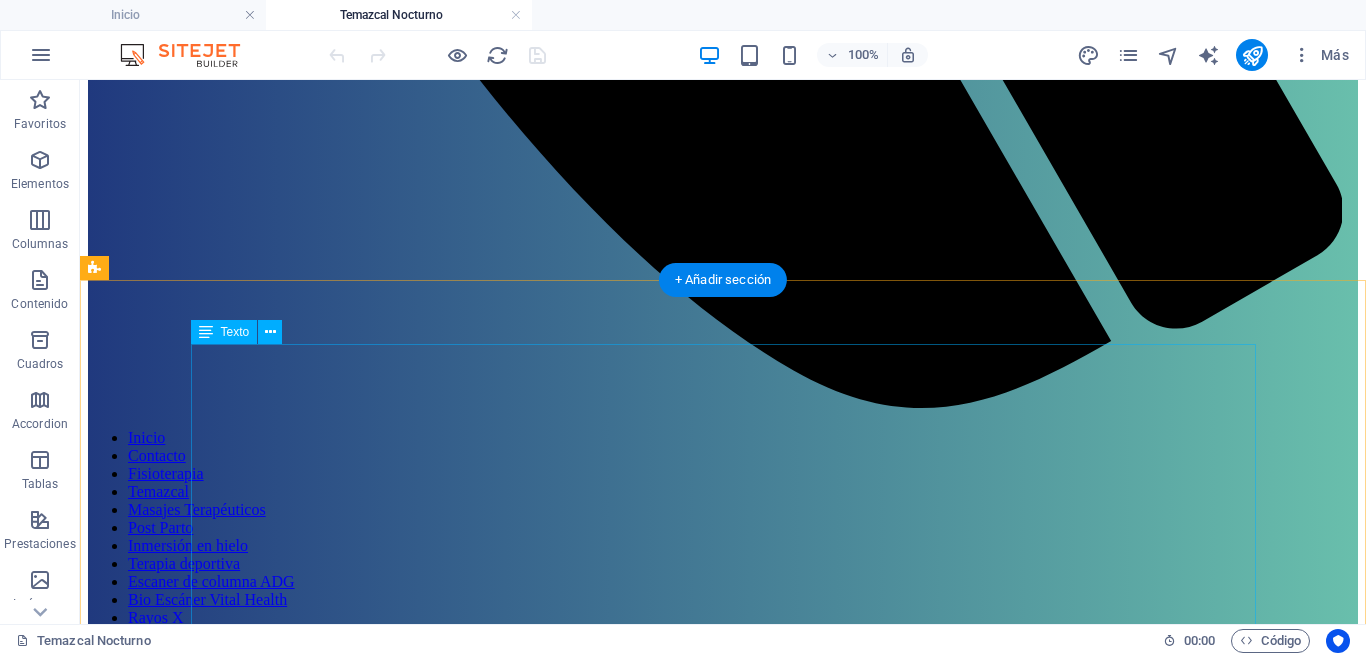click on "✨  Temazcal  Nocturno   en Omitl Una experiencia profunda de desintoxicación y renovación. Vive una noche única  miércoles o viernes a las 8:00 pm   ¿Qué incluye? 🍫  Bebida de cacao natural:  Abre tu corazón y establece tu intención. 🌿  Baño de vapor con hierbas medicinales:  Desinflama, desintoxica y relaja cuerpo y mente en un temazcal guiado. 🕒  Duración:   1.5 horas totales (60 min dentro del temazcal) 💰  Inversión:   $360 por persona 📍  Ubicación:   Av. Colón 1539, entre Sur 29 y 31, [CITY] ¿Qué necesitas traer? Traje de baño o ropa cómoda para el vapor Toalla y sandalias Agua para hidratarte 💧 Fruta o snack ligero para después (opcional) 🌿 ¿Cómo reservar? 1. Realiza tu pago de $360 [FIRST] [LAST] – BBVA CLABE: [CLABE] Cuenta: [ACCOUNT] ✔️  En línea con tarjeta Envíanos un mensaje para hacerte llegar el link de pago. Solicita disponibilidad por WhatsApp antes de hacer el pago. 2. Envíanos tu comprobante, nombre y fecha elegida" at bounding box center (723, 3033) 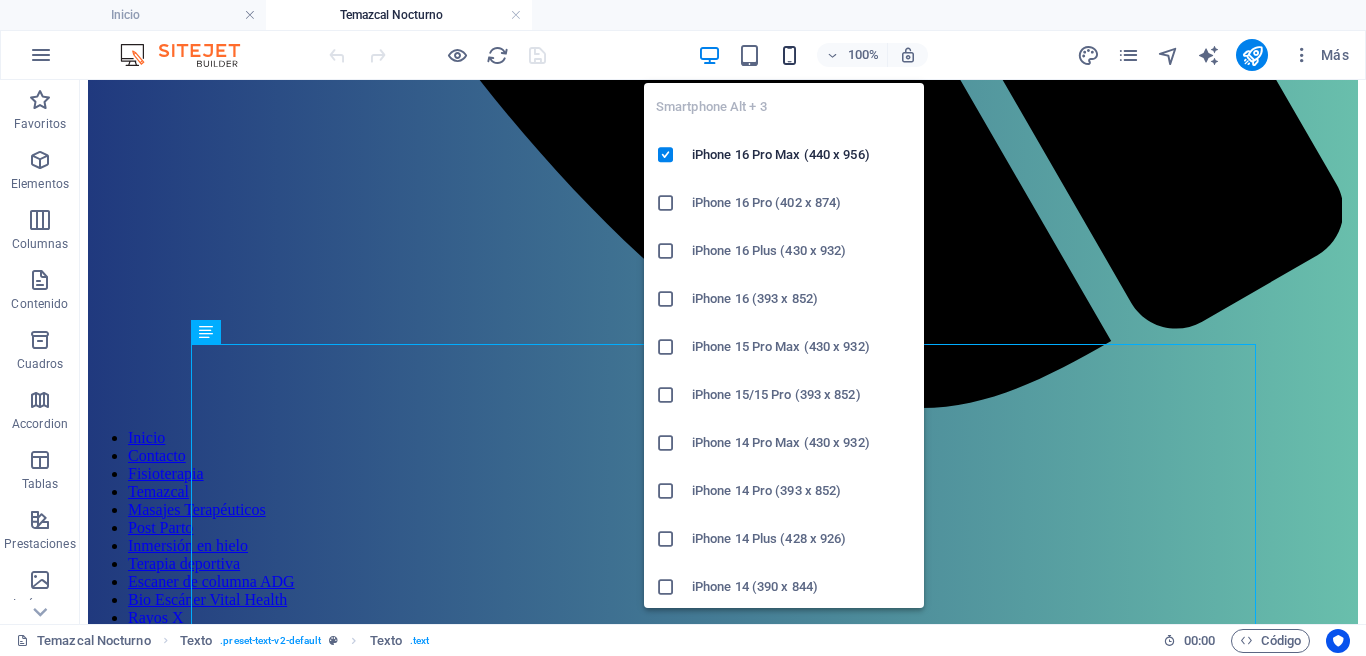 click at bounding box center (789, 55) 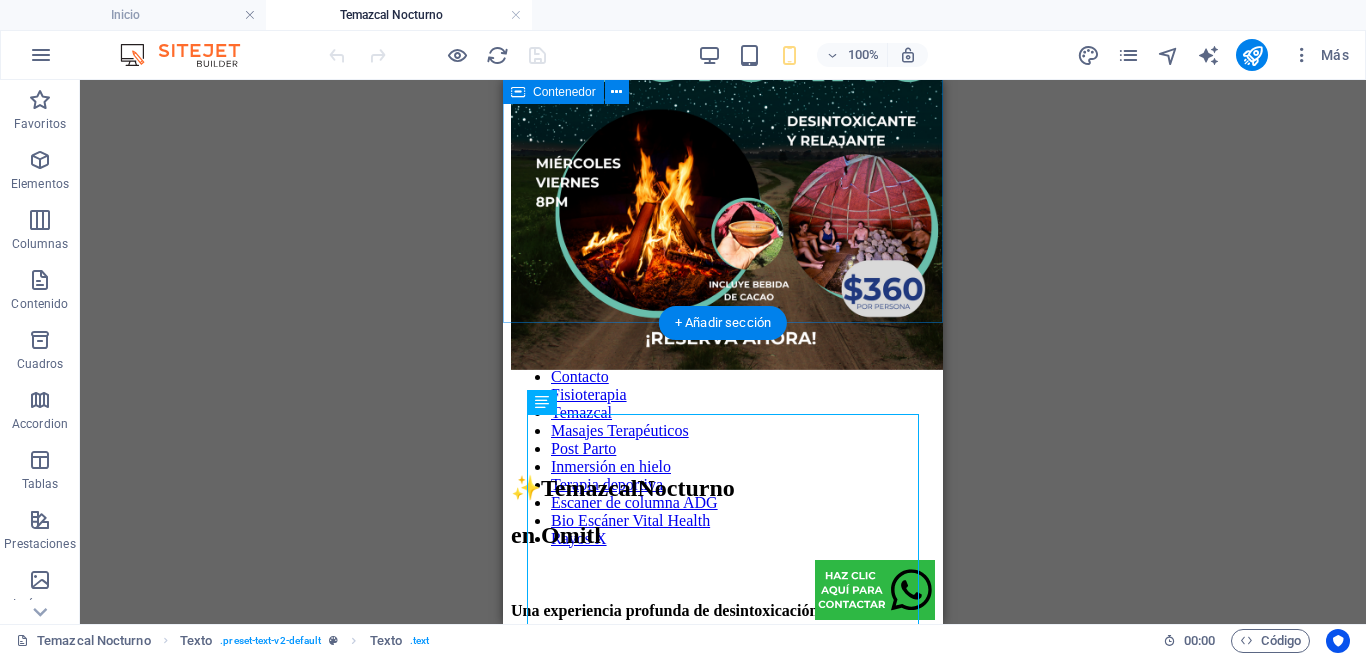 scroll, scrollTop: 381, scrollLeft: 0, axis: vertical 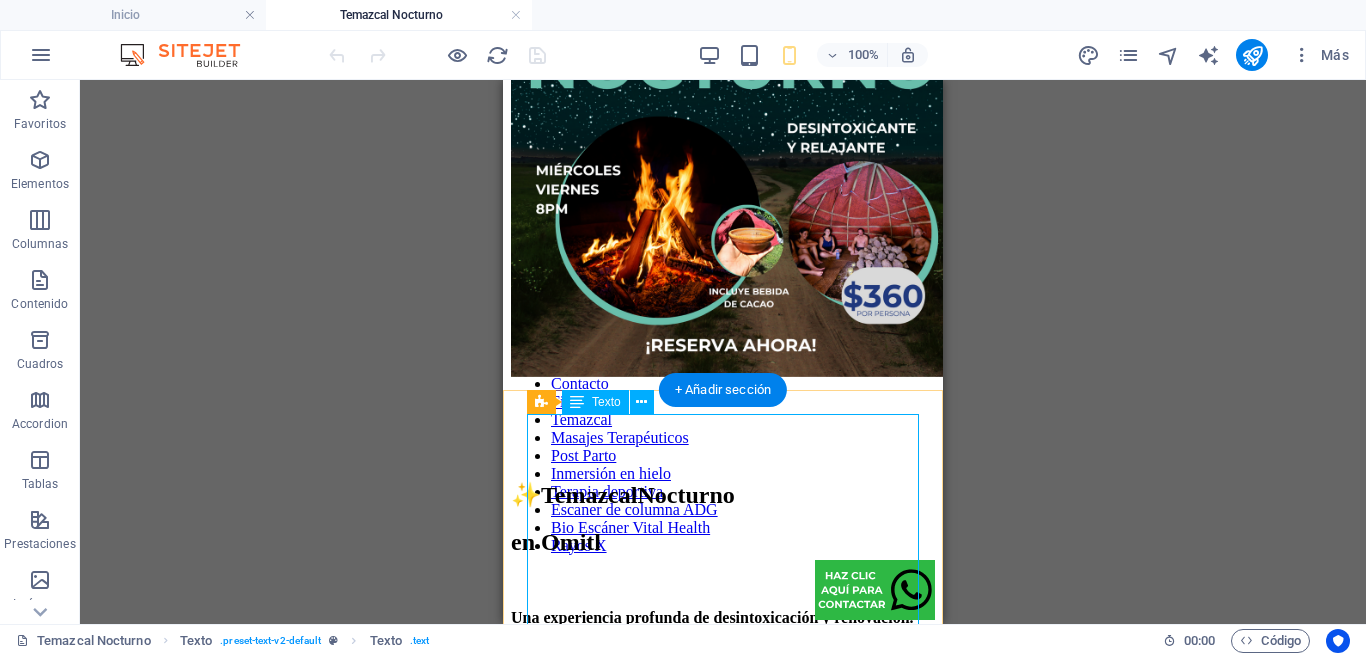 click on "✨  Temazcal  Nocturno   en Omitl Una experiencia profunda de desintoxicación y renovación. Vive una noche única  miércoles o viernes a las 8:00 pm   ¿Qué incluye? 🍫  Bebida de cacao natural:  Abre tu corazón y establece tu intención. 🌿  Baño de vapor con hierbas medicinales:  Desinflama, desintoxica y relaja cuerpo y mente en un temazcal guiado. 🕒  Duración:   1.5 horas totales (60 min dentro del temazcal) 💰  Inversión:   $360 por persona 📍  Ubicación:   Av. Colón 1539, entre Sur 29 y 31, [CITY] ¿Qué necesitas traer? Traje de baño o ropa cómoda para el vapor Toalla y sandalias Agua para hidratarte 💧 Fruta o snack ligero para después (opcional) 🌿 ¿Cómo reservar? 1. Realiza tu pago de $360 [FIRST] [LAST] – BBVA CLABE: [CLABE] Cuenta: [ACCOUNT] ✔️  En línea con tarjeta Envíanos un mensaje para hacerte llegar el link de pago. Solicita disponibilidad por WhatsApp antes de hacer el pago. 2. Envíanos tu comprobante, nombre y fecha elegida" at bounding box center (723, 1107) 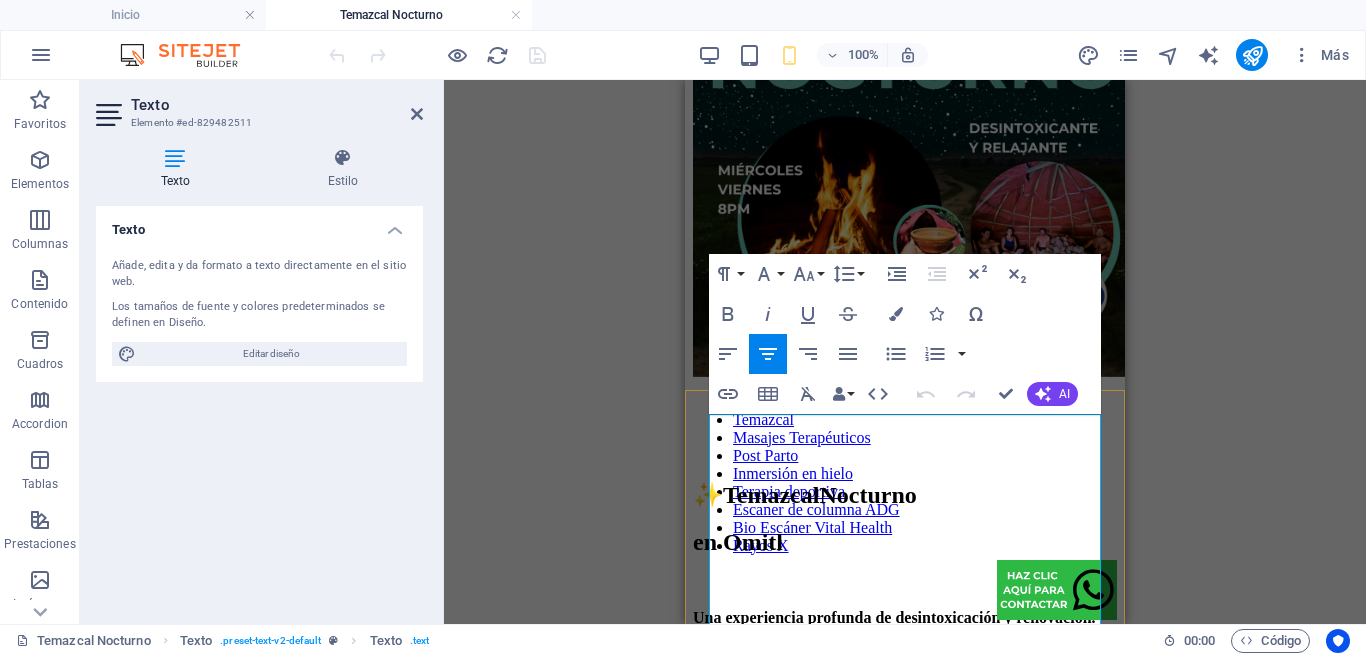 drag, startPoint x: 928, startPoint y: 430, endPoint x: 948, endPoint y: 453, distance: 30.479502 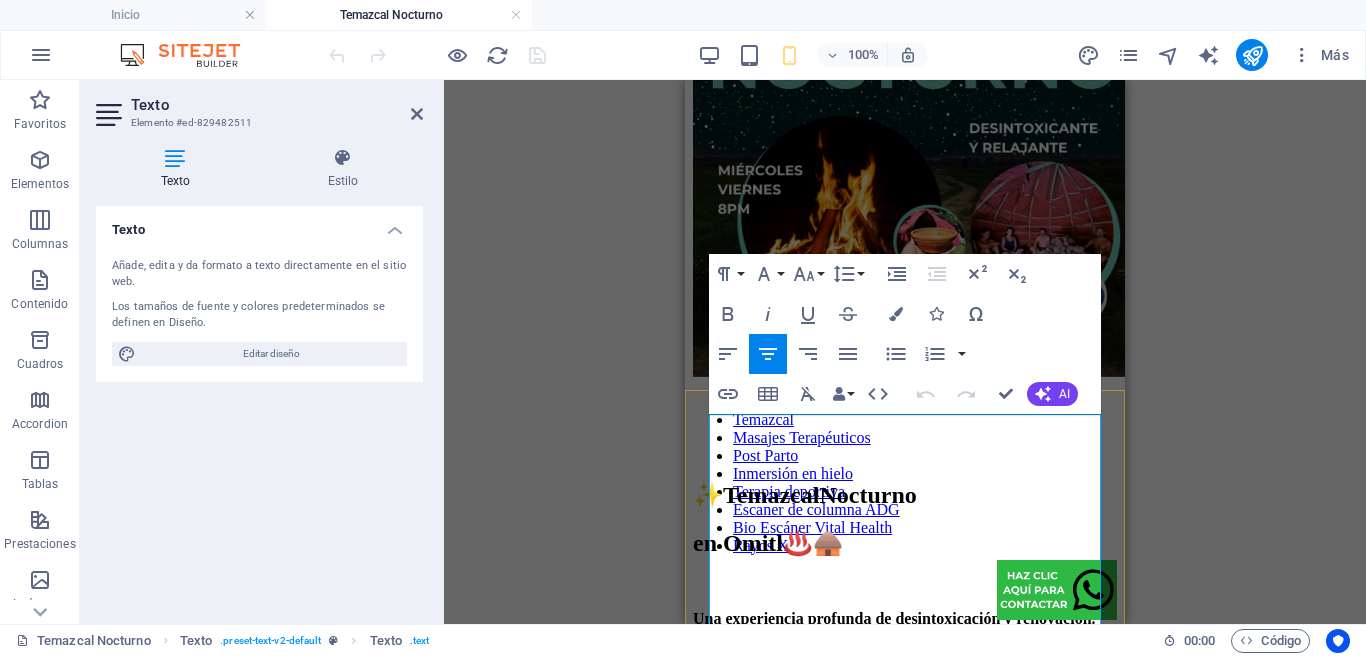 scroll, scrollTop: 0, scrollLeft: 19, axis: horizontal 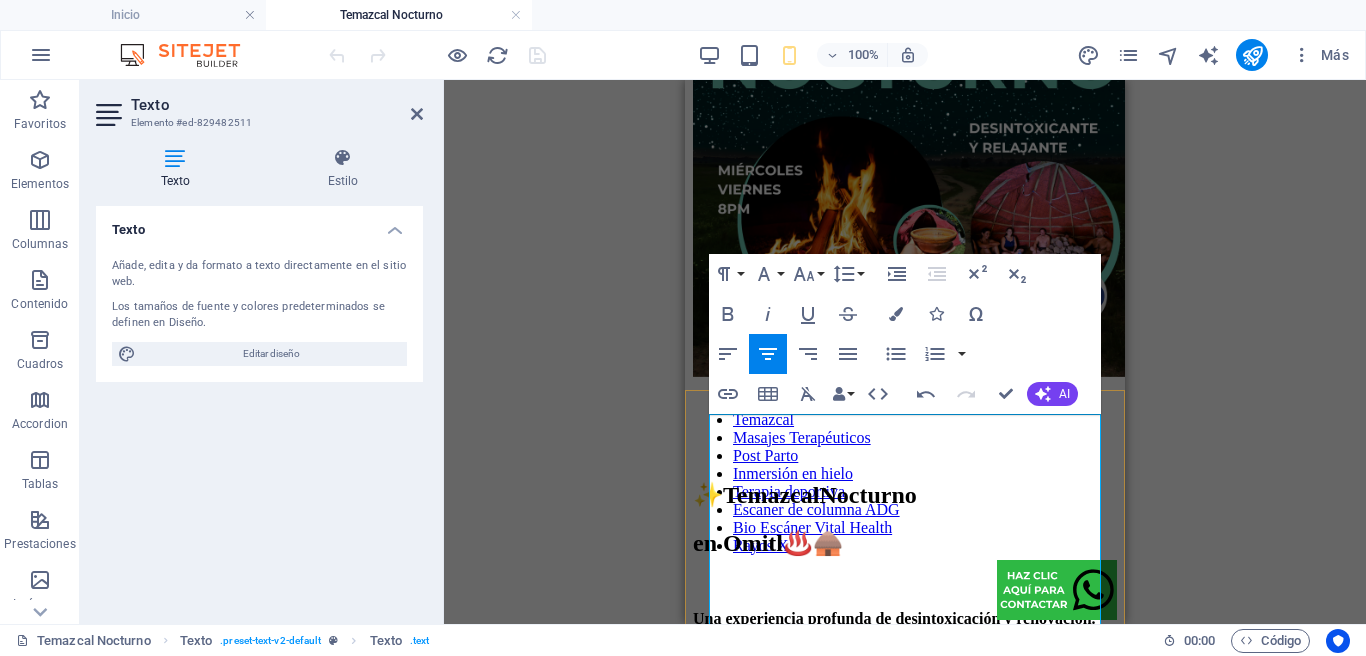 click on "en Omitl♨️🛖" at bounding box center [768, 543] 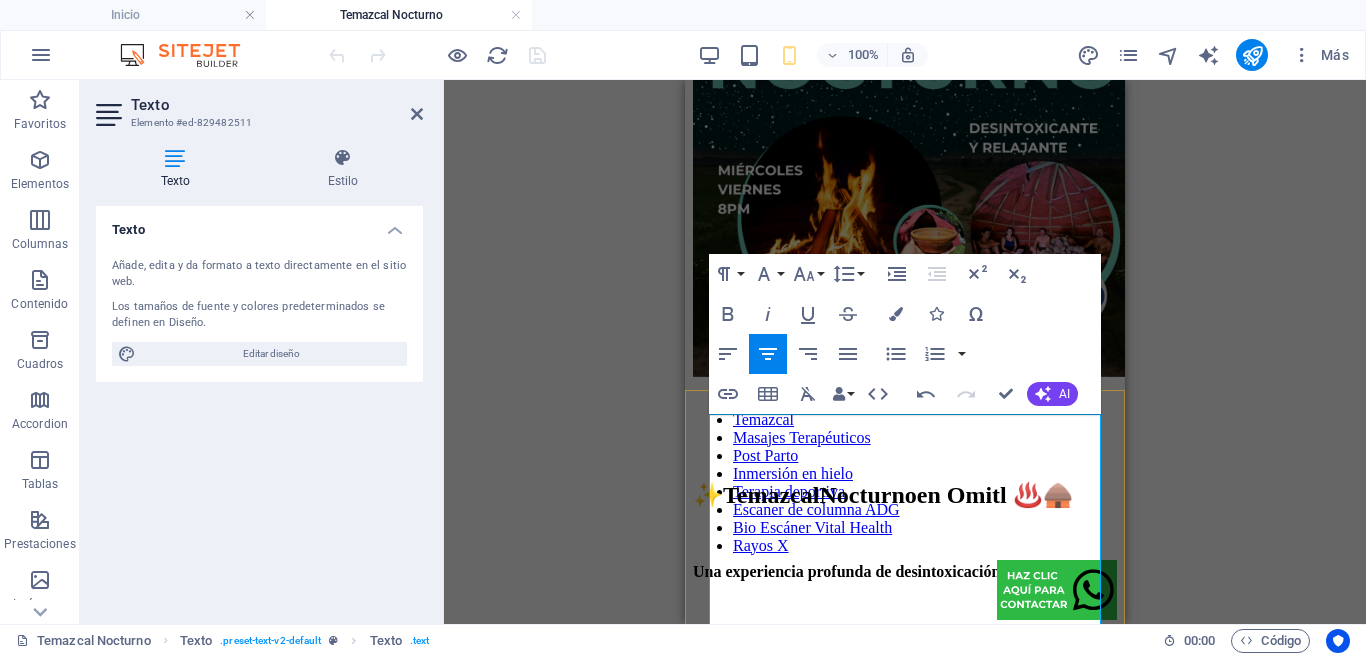 click on "✨  Temazcal  Nocturno  en Omitl ♨️🛖" at bounding box center [905, 495] 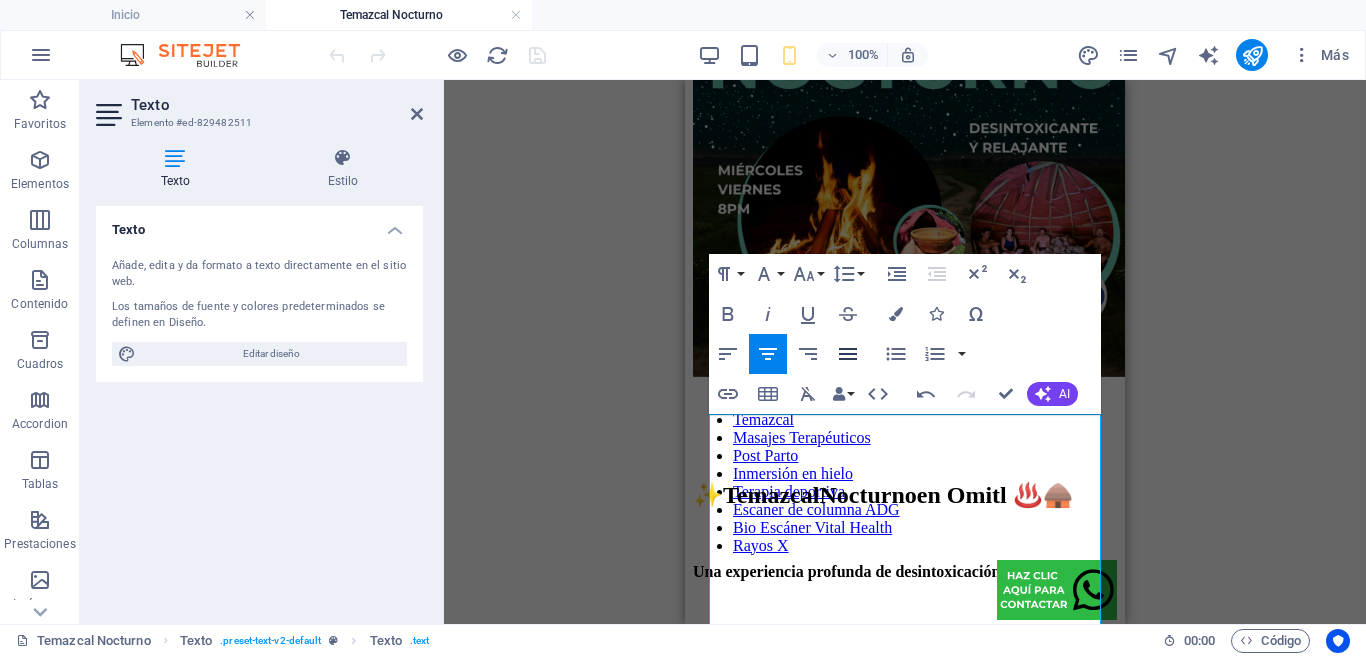 click 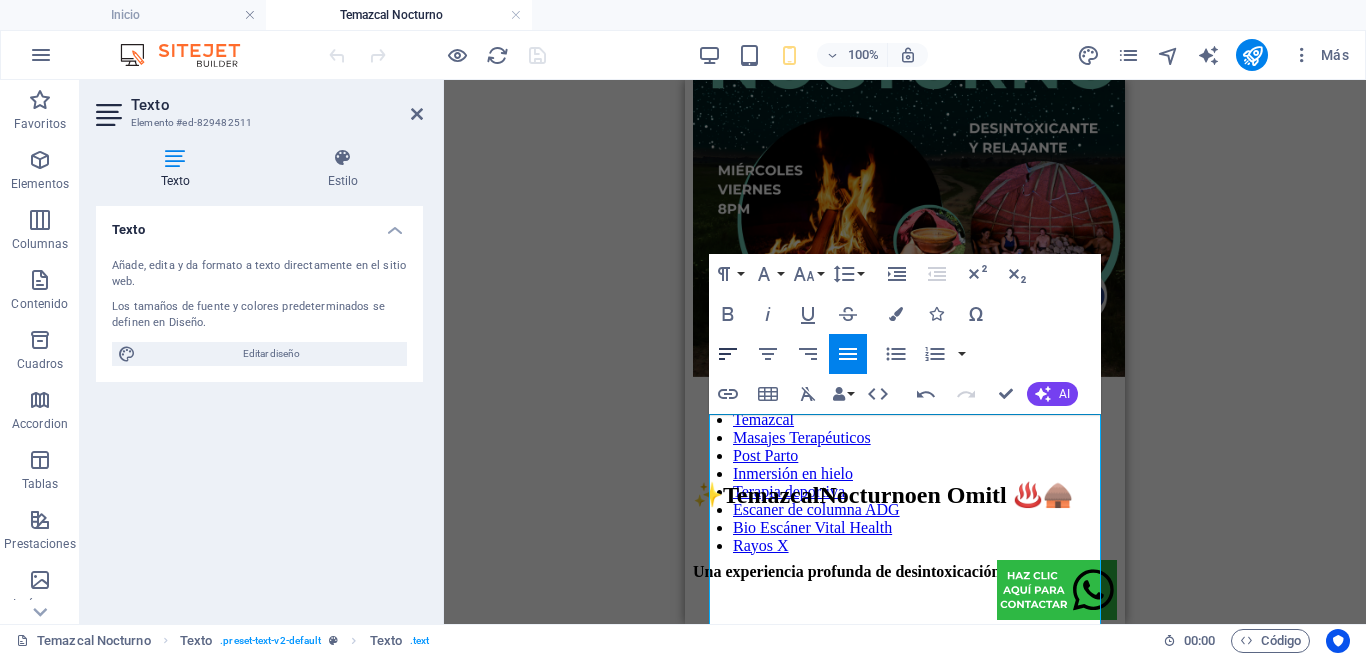 click 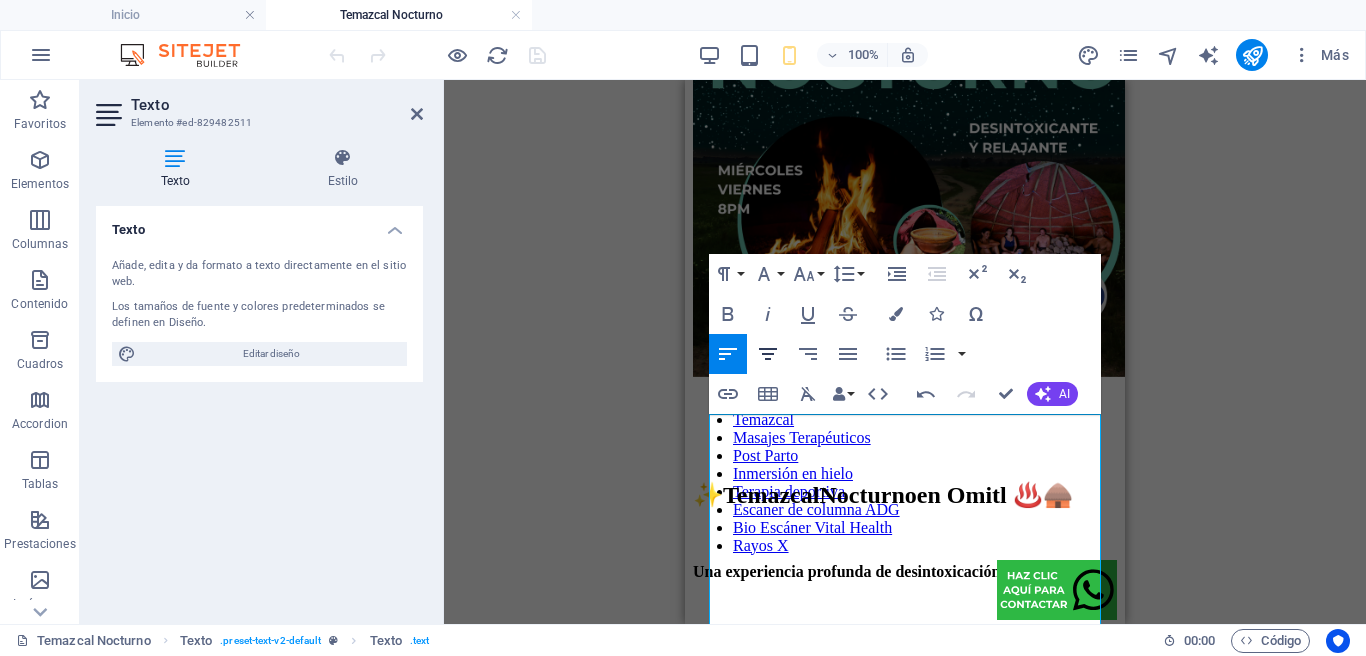 click 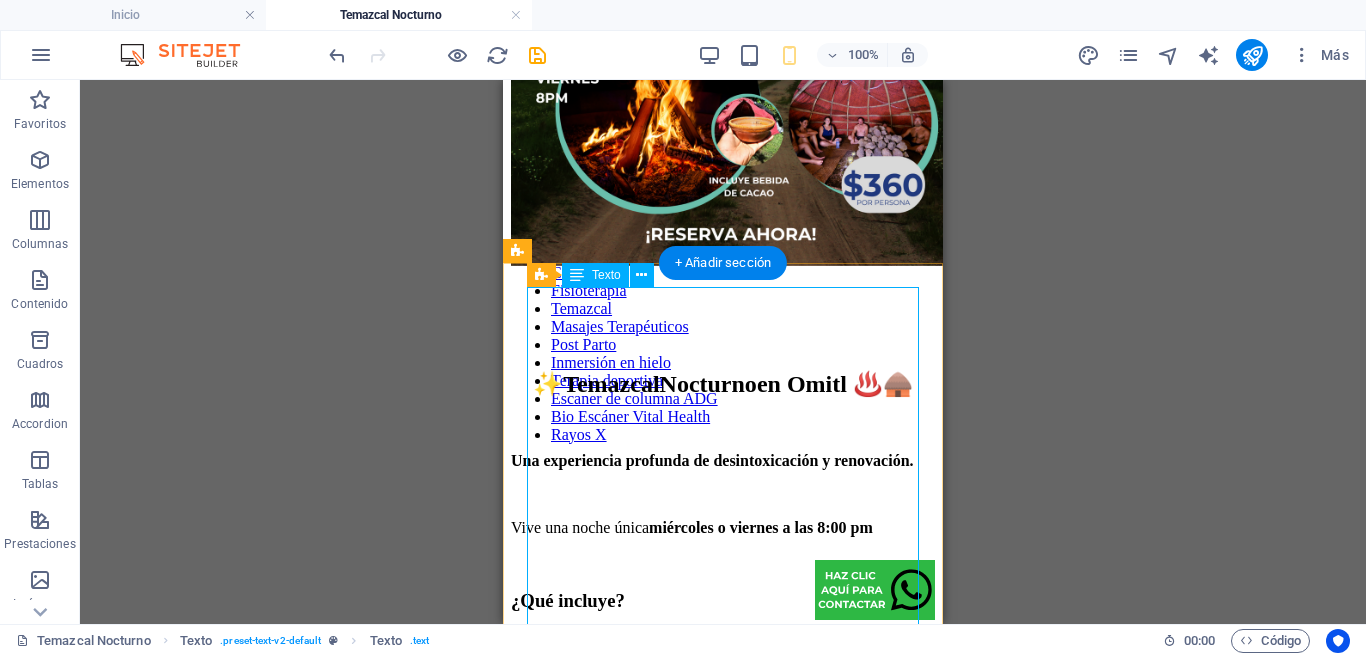 scroll, scrollTop: 552, scrollLeft: 0, axis: vertical 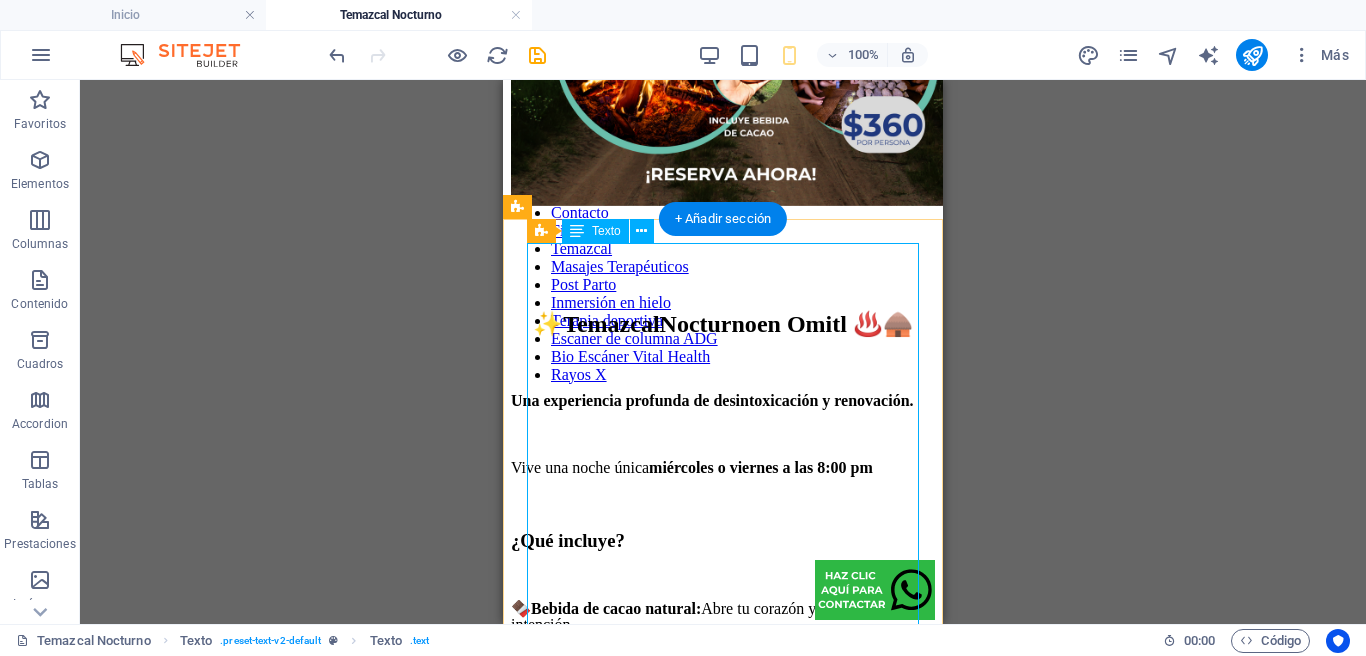click on "✨  Temazcal  Nocturno  en Omitl ♨️🛖 Una experiencia profunda de desintoxicación y renovación. Vive una noche única  miércoles o viernes a las 8:00 pm   ¿Qué incluye? 🍫  Bebida de cacao natural:  Abre tu corazón y establece tu intención. 🌿  Baño de vapor con hierbas medicinales:  Desinflama, desintoxica y relaja cuerpo y mente en un temazcal guiado. 🕒  Duración:   1.5 horas totales (60 min dentro del temazcal) 💰  Inversión:   $360 por persona 📍  Ubicación:   [AVENUE] [NUMBER], entre [STREET] y [STREET], [CITY] ¿Qué necesitas traer? Traje de baño o ropa cómoda para el vapor Toalla y sandalias Agua para hidratarte 💧 Fruta o snack ligero para después (opcional) 🌿 ¿Cómo reservar? 1. Realiza tu pago de $360 [FIRST] [LAST] – BBVA CLABE: [CLABE] Cuenta: [ACCOUNT] ✔️  En línea con tarjeta Envíanos un mensaje para hacerte llegar el link de pago. Solicita disponibilidad por WhatsApp antes de hacer el pago. ⚠️" at bounding box center (723, 913) 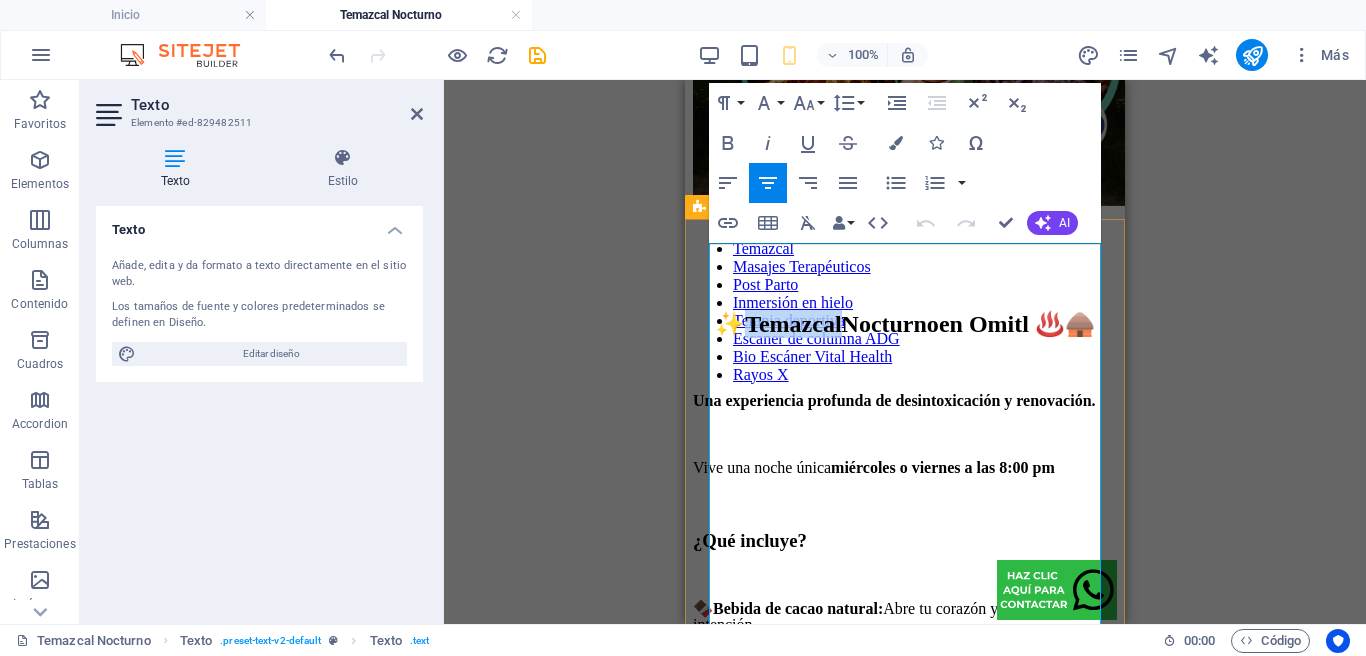 drag, startPoint x: 852, startPoint y: 256, endPoint x: 969, endPoint y: 257, distance: 117.00427 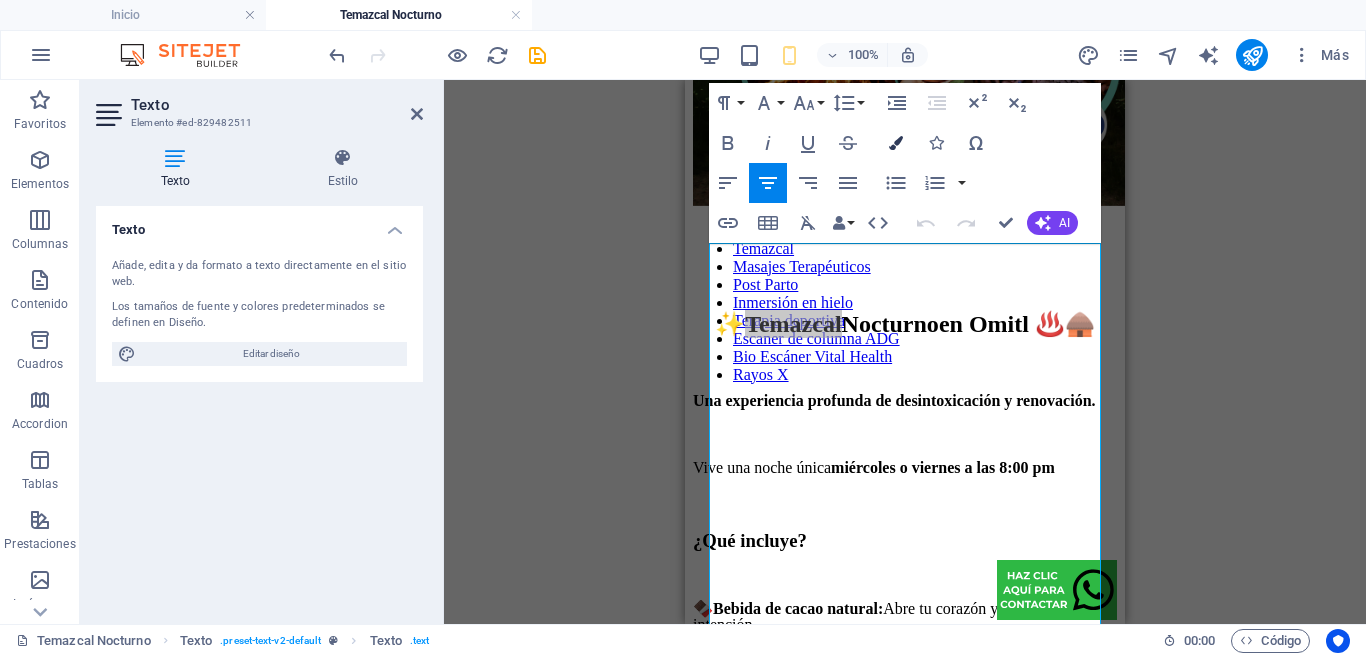 click at bounding box center [896, 143] 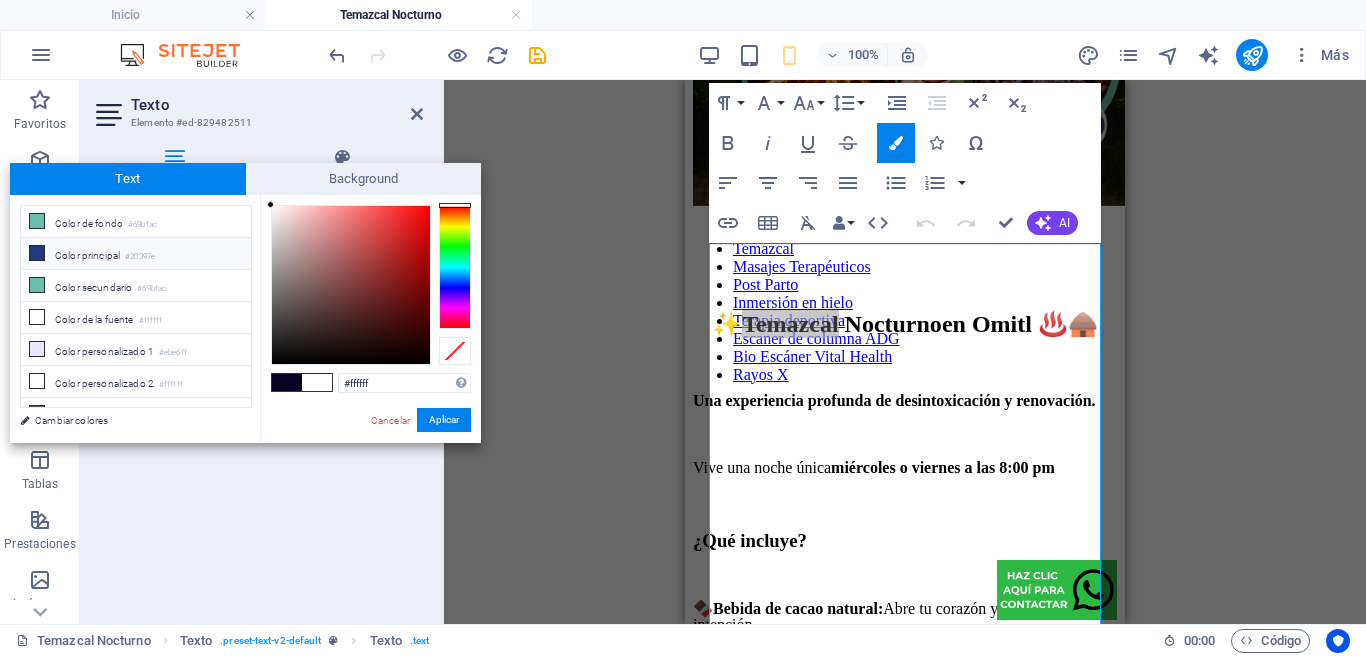 click at bounding box center (37, 253) 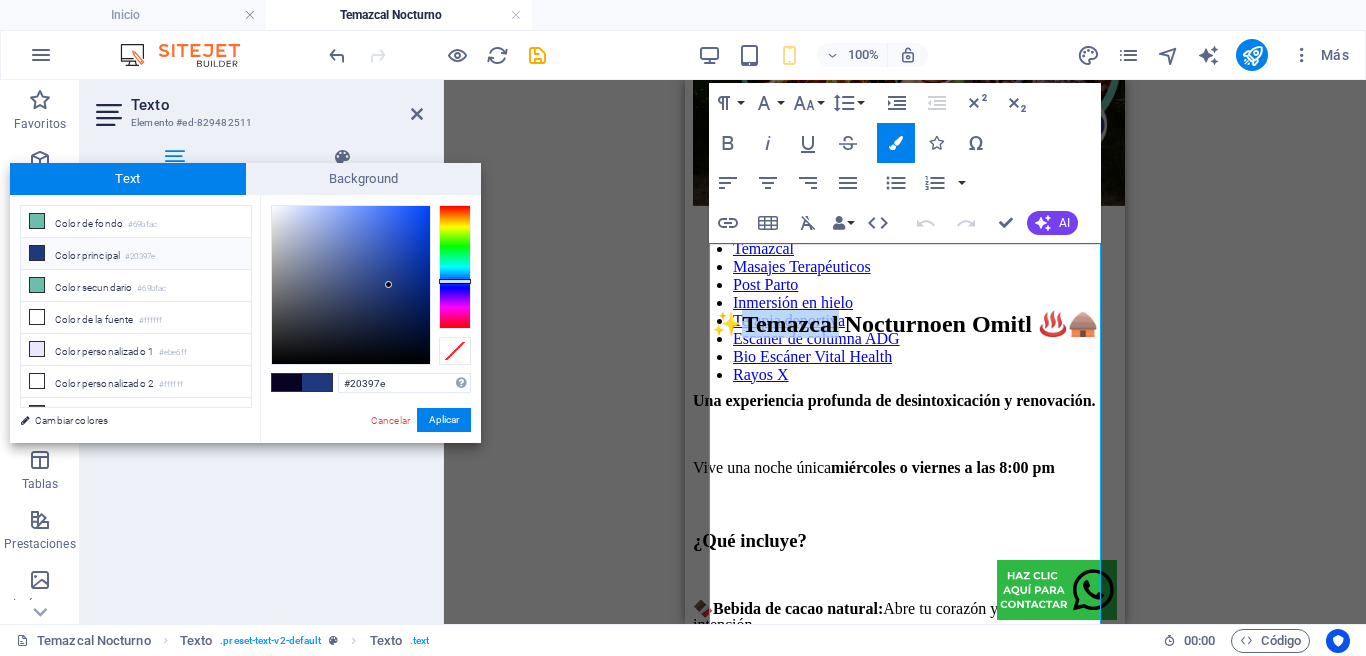 click on "Aplicar" at bounding box center [444, 420] 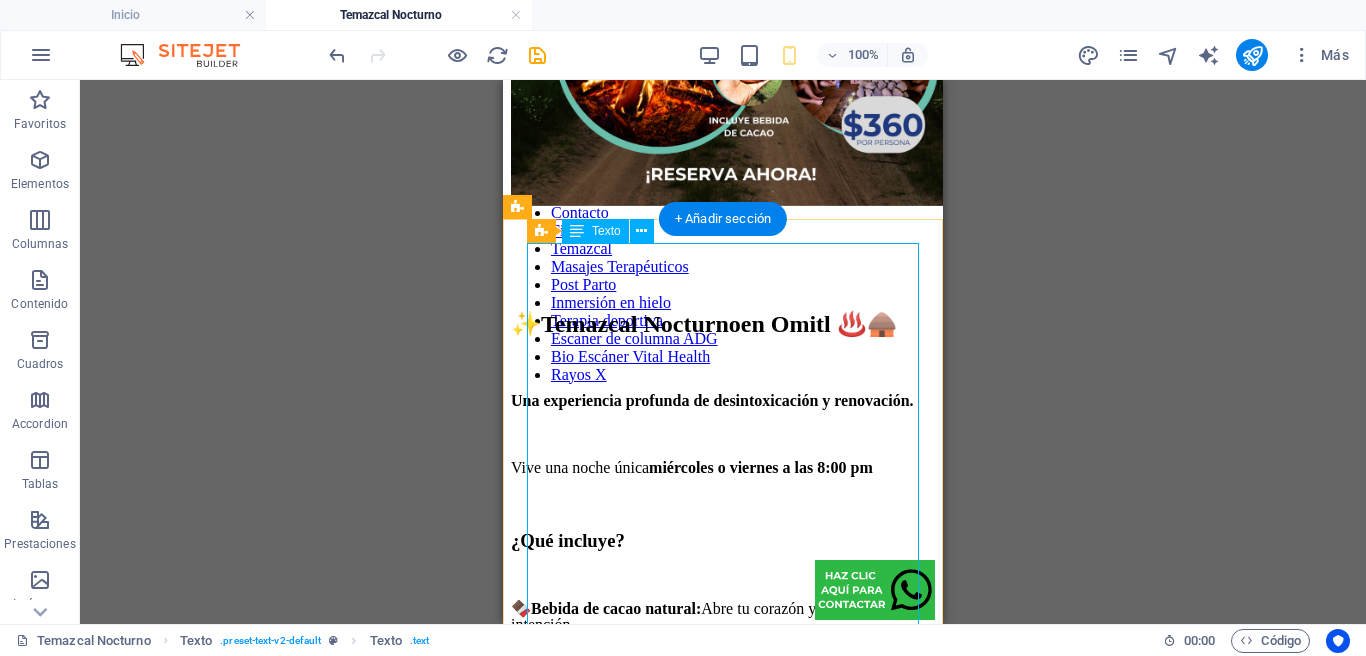 drag, startPoint x: 822, startPoint y: 257, endPoint x: 748, endPoint y: 284, distance: 78.77182 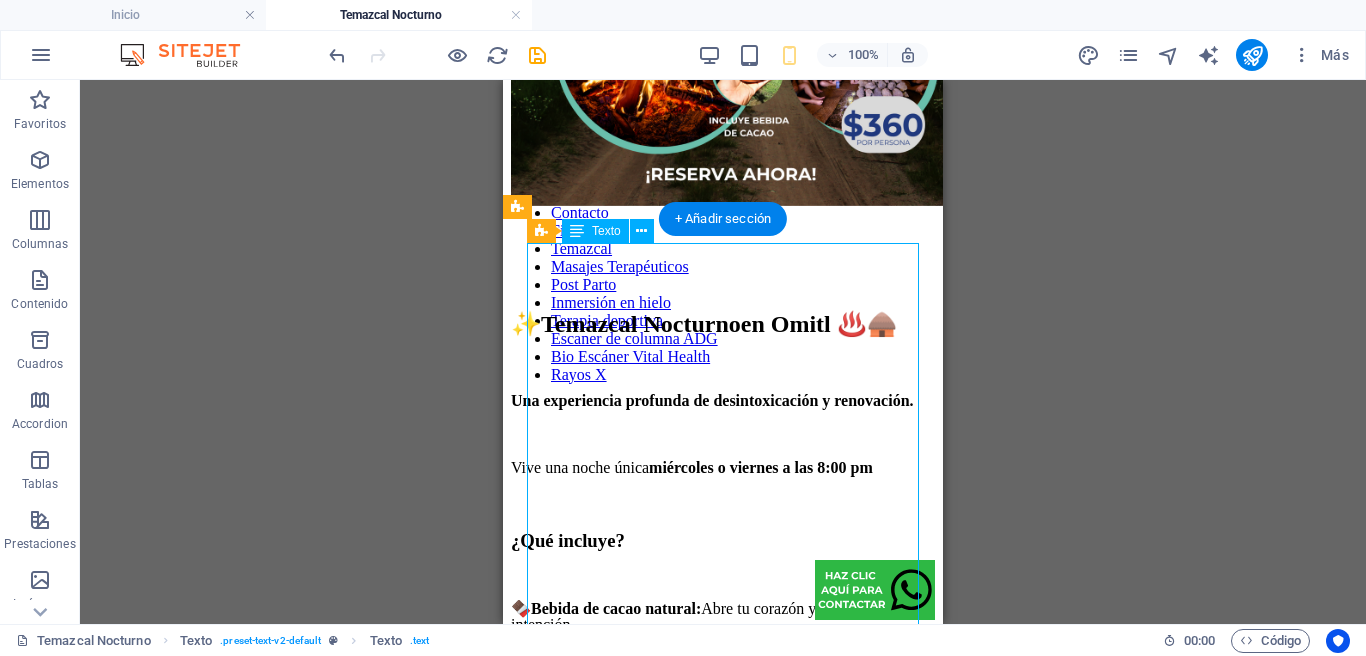 click on "✨  Temazcal   Nocturno  en Omitl ♨️🛖 Una experiencia profunda de desintoxicación y renovación. Vive una noche única  miércoles o viernes a las 8:00 pm   ¿Qué incluye? 🍫  Bebida de cacao natural:  Abre tu corazón y establece tu intención. 🌿  Baño de vapor con hierbas medicinales:  Desinflama, desintoxica y relaja cuerpo y mente en un temazcal guiado. 🕒  Duración:   1.5 horas totales (60 min dentro del temazcal) 💰  Inversión:   $360 por persona 📍  Ubicación:   Av. Colón 1539, entre Sur 29 y 31, [CITY] ¿Qué necesitas traer? Traje de baño o ropa cómoda para el vapor Toalla y sandalias Agua para hidratarte 💧 Fruta o snack ligero para después (opcional) 🌿 ¿Cómo reservar? 1. Realiza tu pago de $360 [FIRST] [LAST] – BBVA CLABE: [CLABE] Cuenta: [ACCOUNT] ✔️  En línea con tarjeta Envíanos un mensaje para hacerte llegar el link de pago. Solicita disponibilidad por WhatsApp antes de hacer el pago. ⚠️" at bounding box center (723, 913) 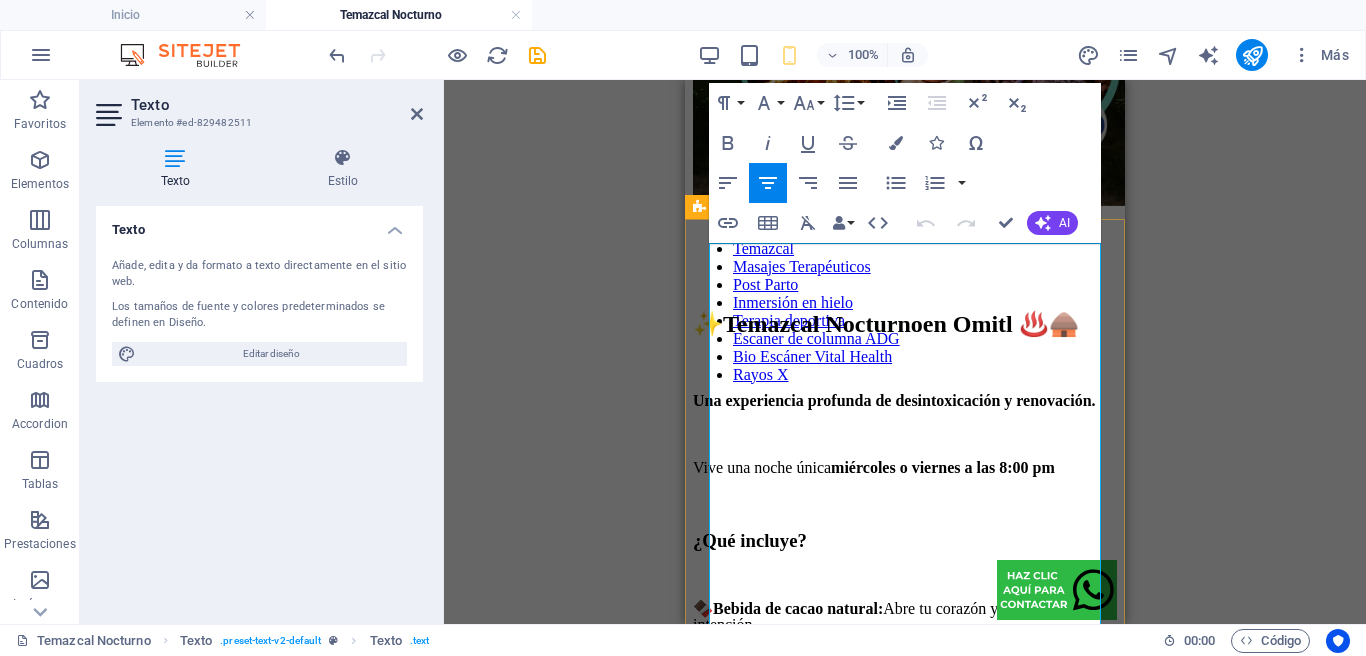 click on "Nocturno" at bounding box center [873, 324] 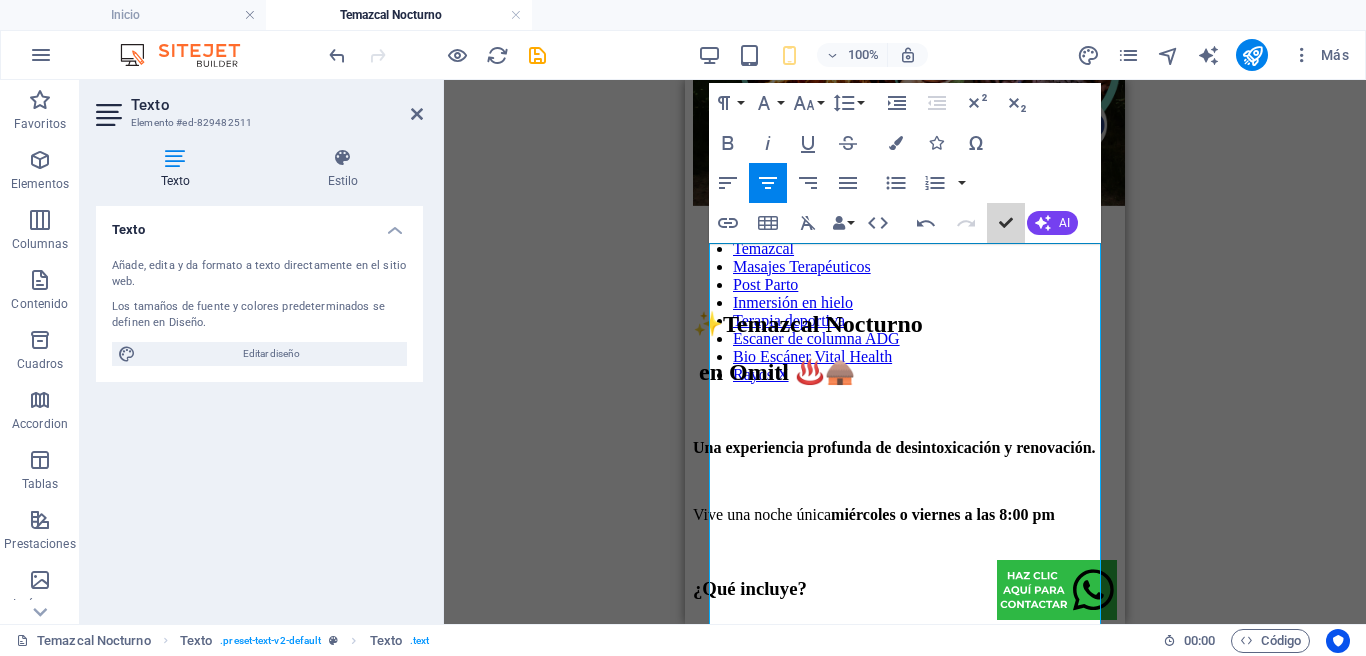 drag, startPoint x: 1006, startPoint y: 223, endPoint x: 995, endPoint y: 235, distance: 16.27882 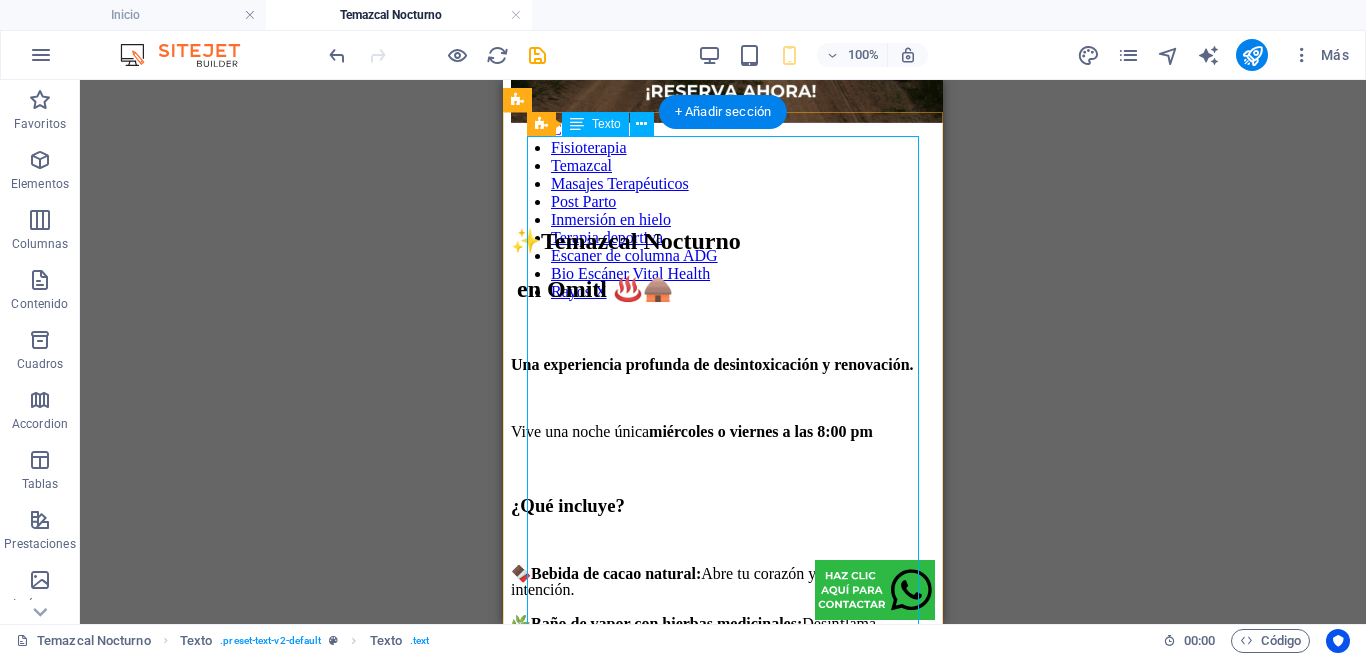 scroll, scrollTop: 659, scrollLeft: 0, axis: vertical 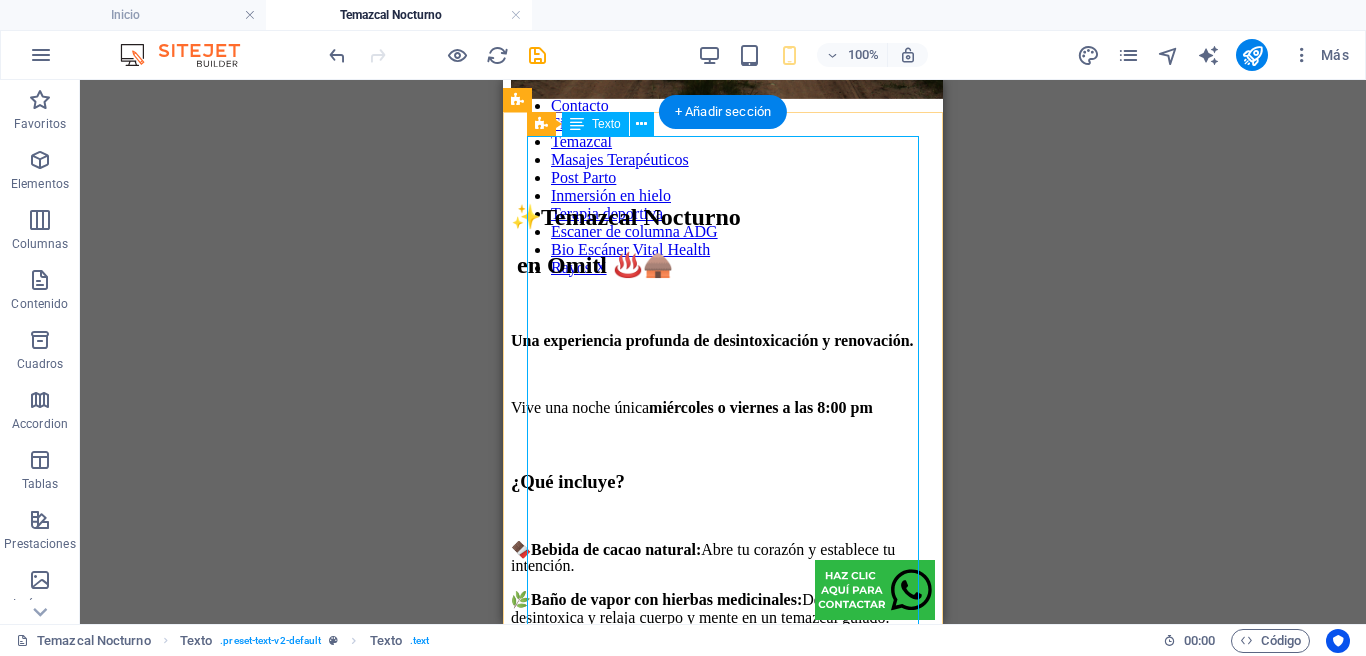 click on "✨  Temazcal   Nocturno   en Omitl ♨️🛖 Una experiencia profunda de desintoxicación y renovación. Vive una noche única  miércoles o viernes a las 8:00 pm   ¿Qué incluye? 🍫  Bebida de cacao natural:  Abre tu corazón y establece tu intención. 🌿  Baño de vapor con hierbas medicinales:  Desinflama, desintoxica y relaja cuerpo y mente en un temazcal guiado. 🕒  Duración:   1.5 horas totales (60 min dentro del temazcal) 💰  Inversión:   $360 por persona 📍  Ubicación:   Av. Colón 1539, entre Sur 29 y 31, [CITY] ¿Qué necesitas traer? Traje de baño o ropa cómoda para el vapor Toalla y sandalias Agua para hidratarte 💧 Fruta o snack ligero para después (opcional) 🌿 ¿Cómo reservar? 1. Realiza tu pago de $360 [FIRST] [LAST] – BBVA CLABE: [CLABE] Cuenta: [ACCOUNT] ✔️  En línea con tarjeta Envíanos un mensaje para hacerte llegar el link de pago. Solicita disponibilidad por WhatsApp antes de hacer el pago. ⚠️" at bounding box center [723, 830] 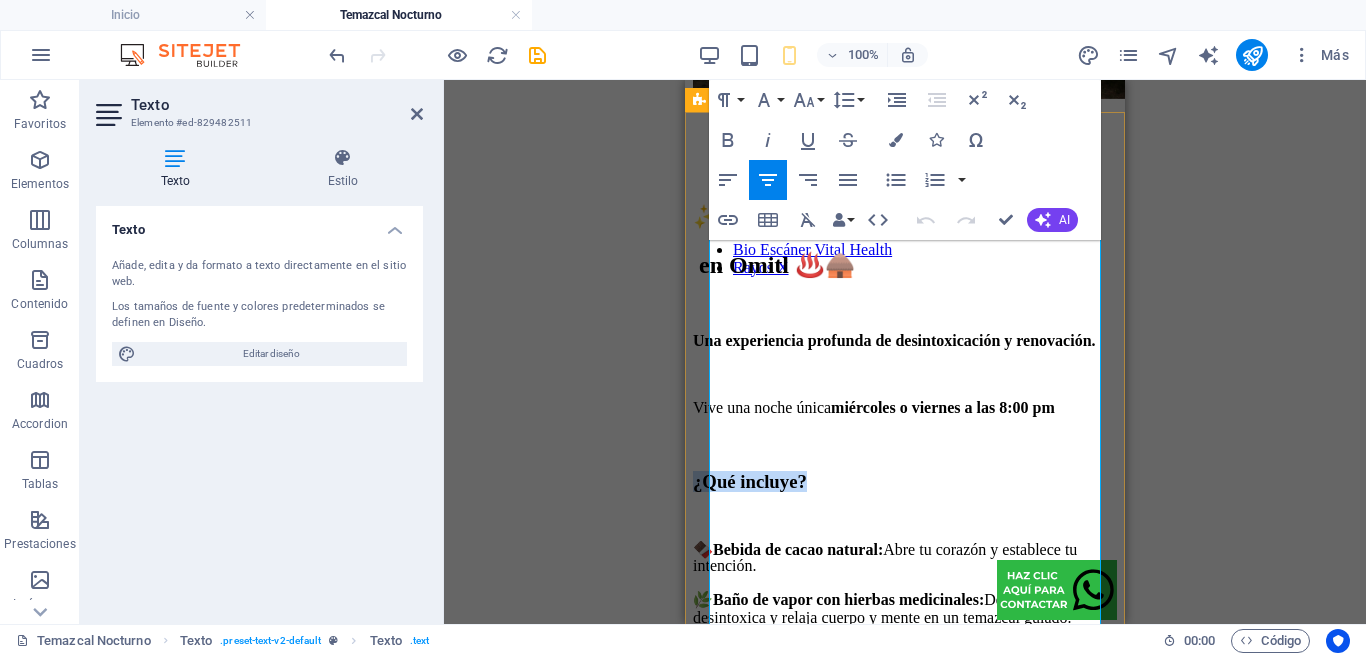 drag, startPoint x: 887, startPoint y: 381, endPoint x: 1008, endPoint y: 357, distance: 123.35721 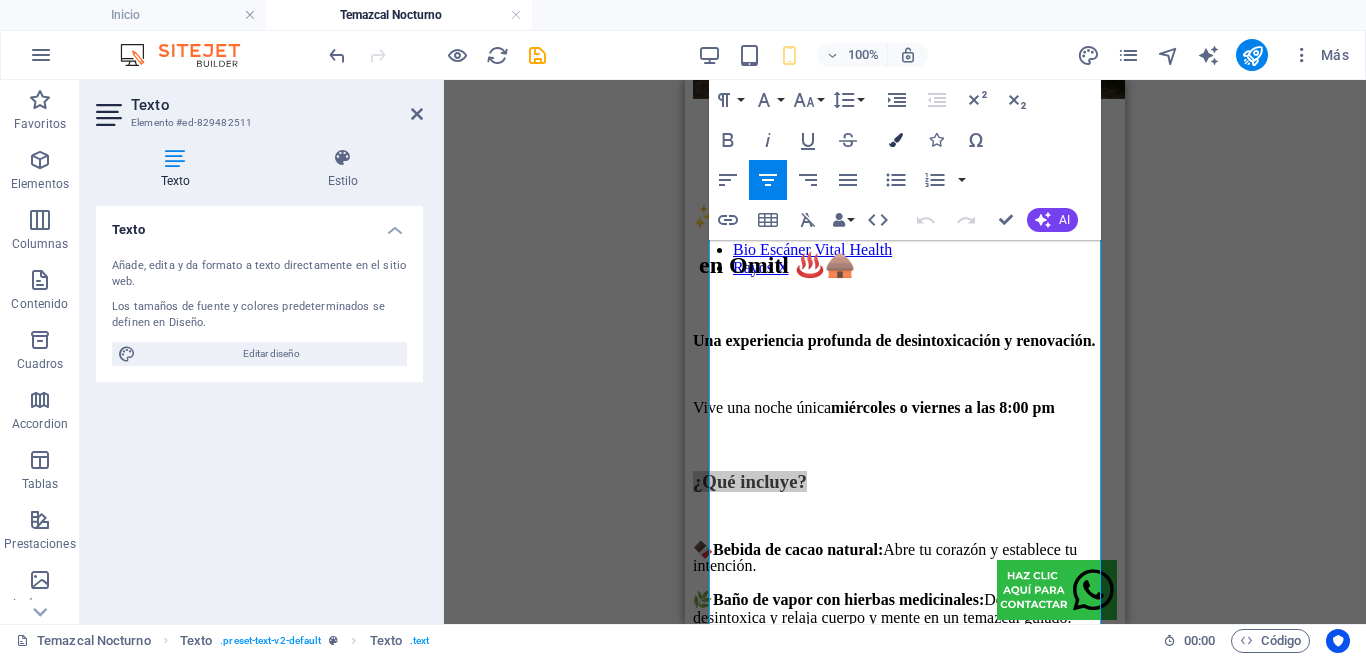 click at bounding box center [896, 140] 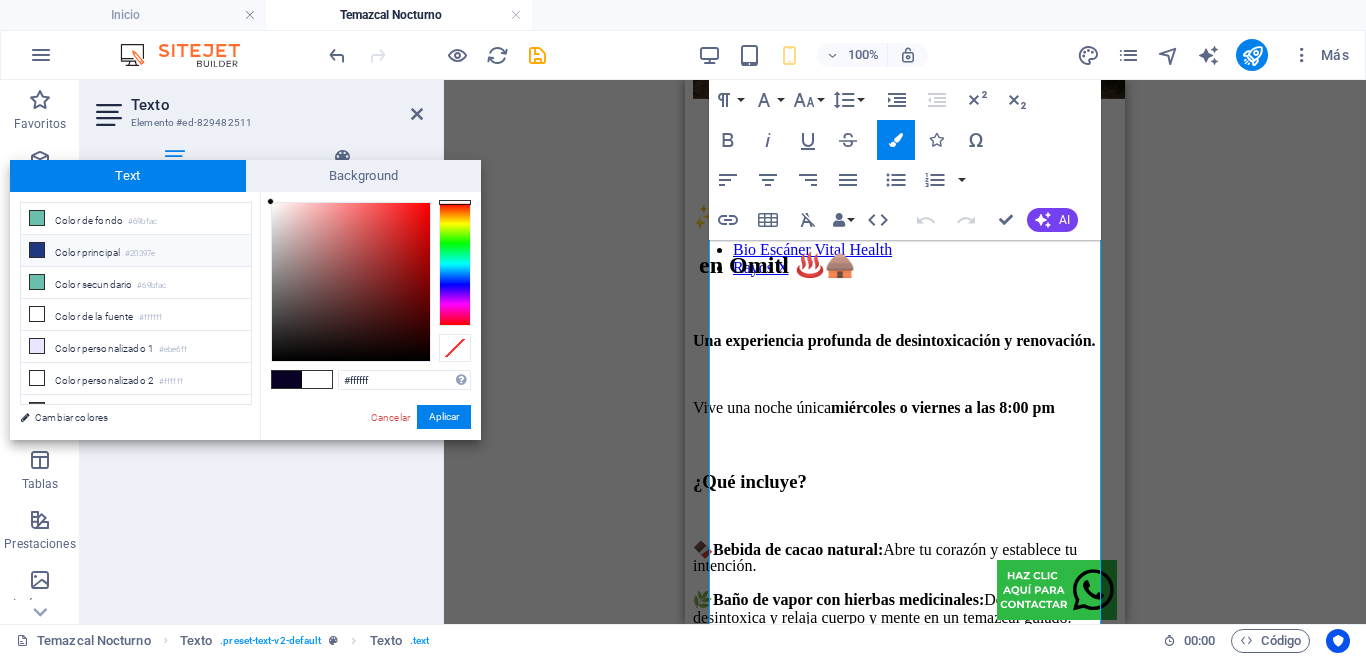 click on "Color principal
#20397e" at bounding box center (136, 251) 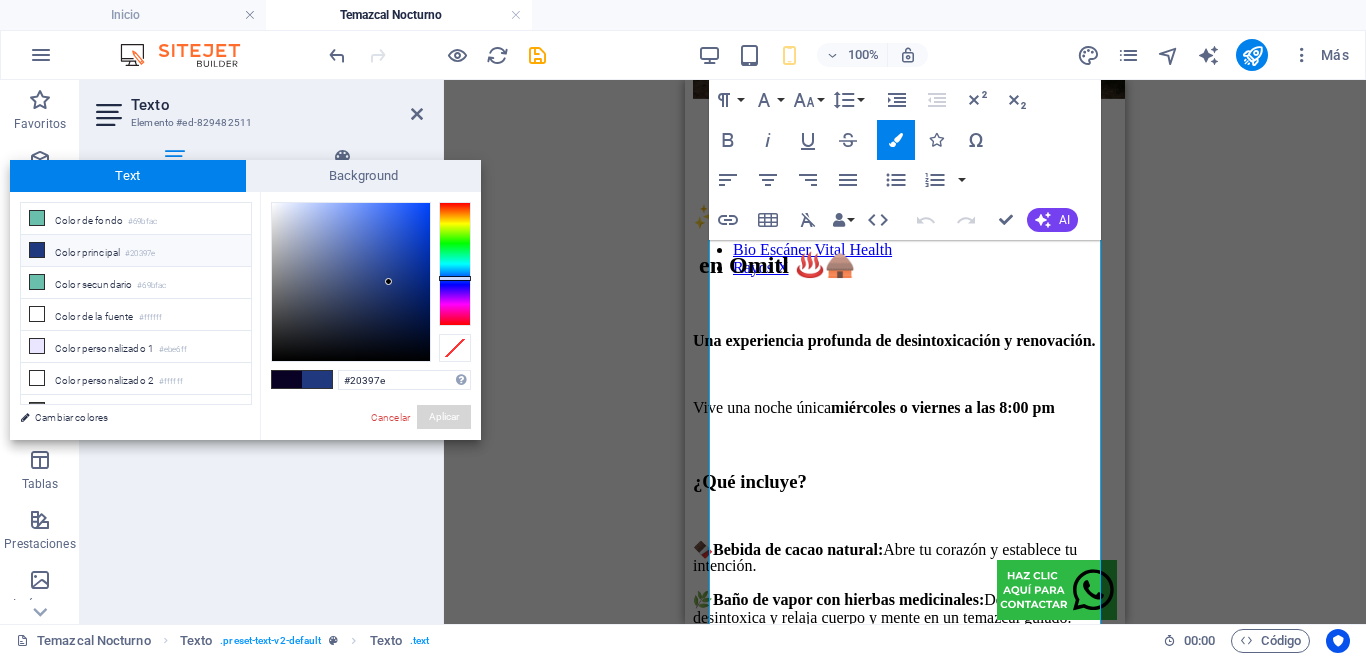 click on "Aplicar" at bounding box center [444, 417] 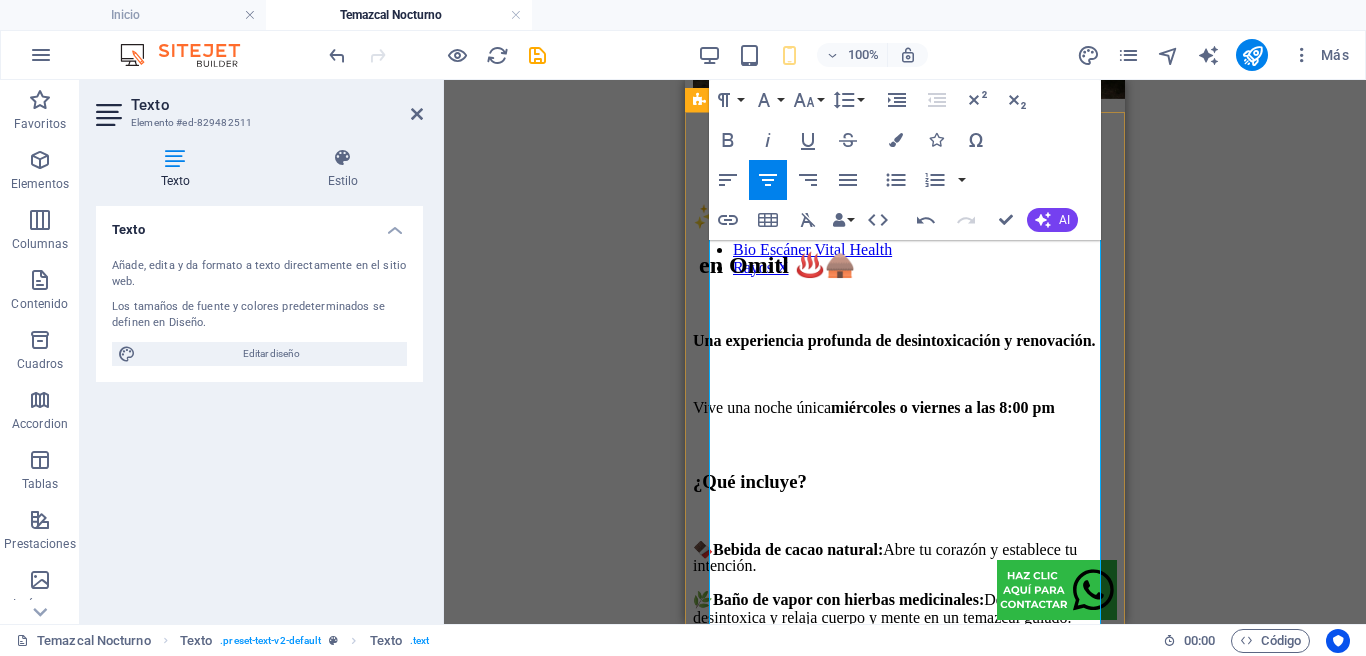 click at bounding box center [905, 518] 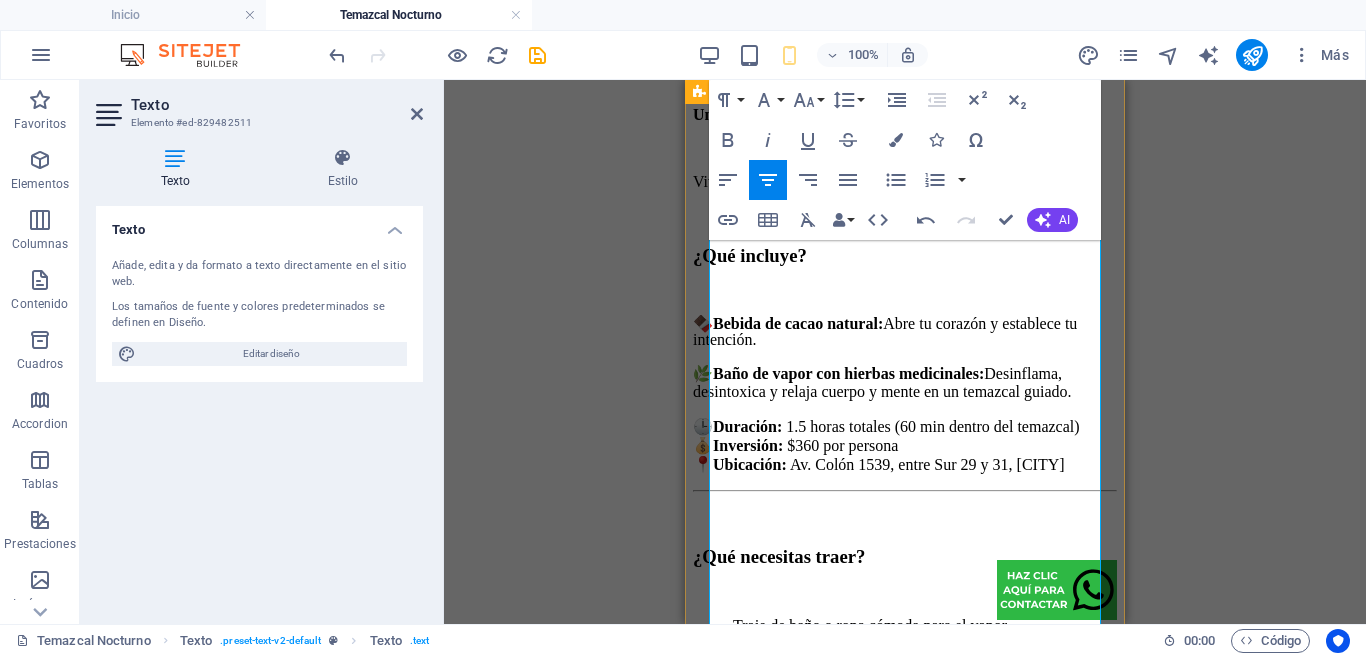 scroll, scrollTop: 886, scrollLeft: 0, axis: vertical 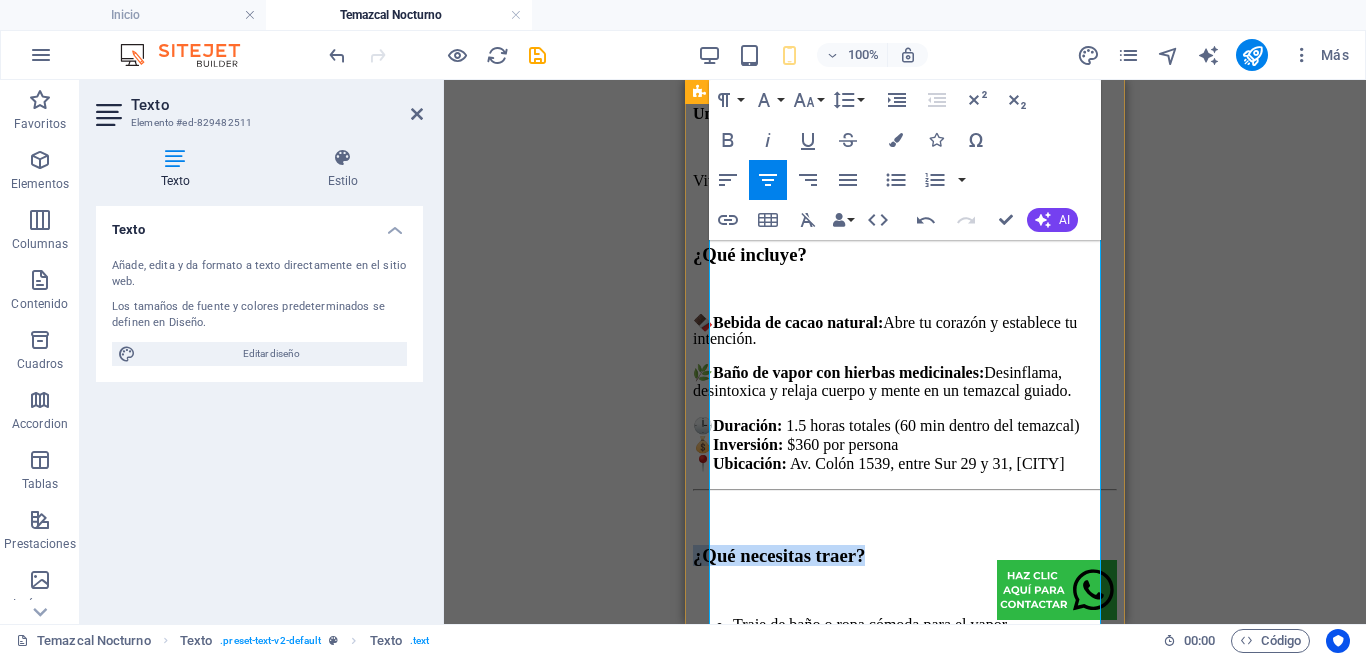 drag, startPoint x: 1042, startPoint y: 465, endPoint x: 743, endPoint y: 461, distance: 299.02676 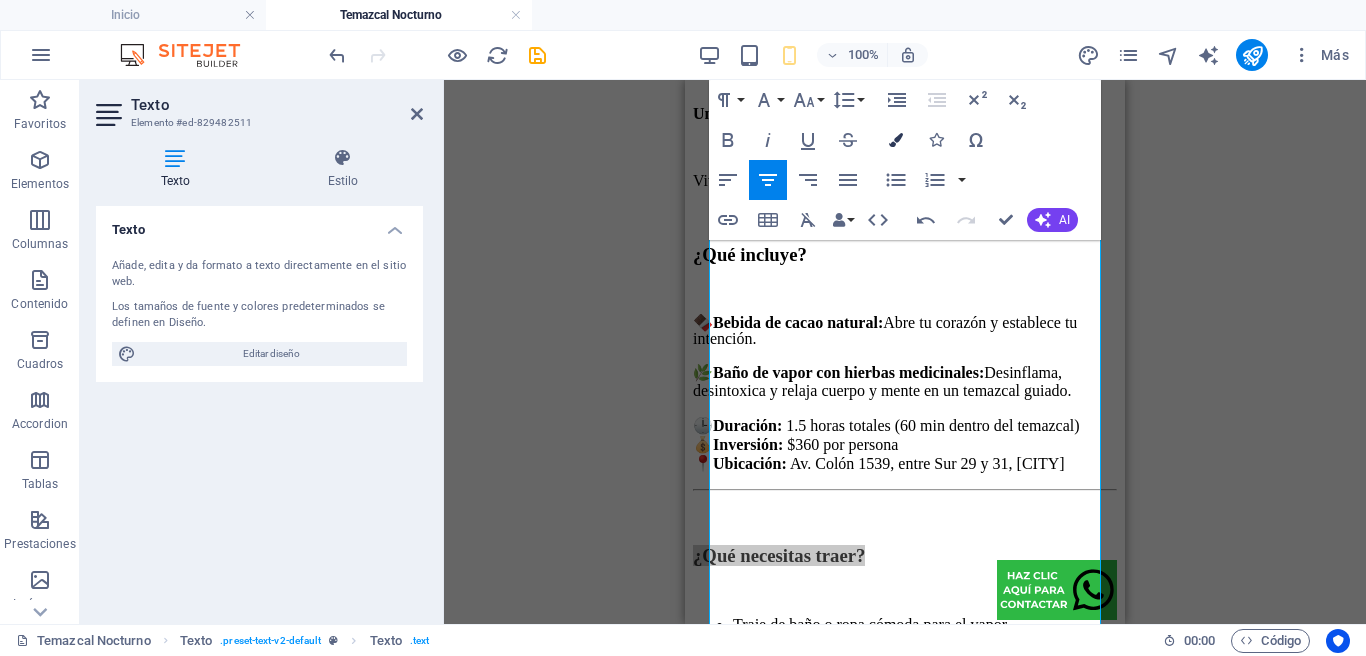 click at bounding box center [896, 140] 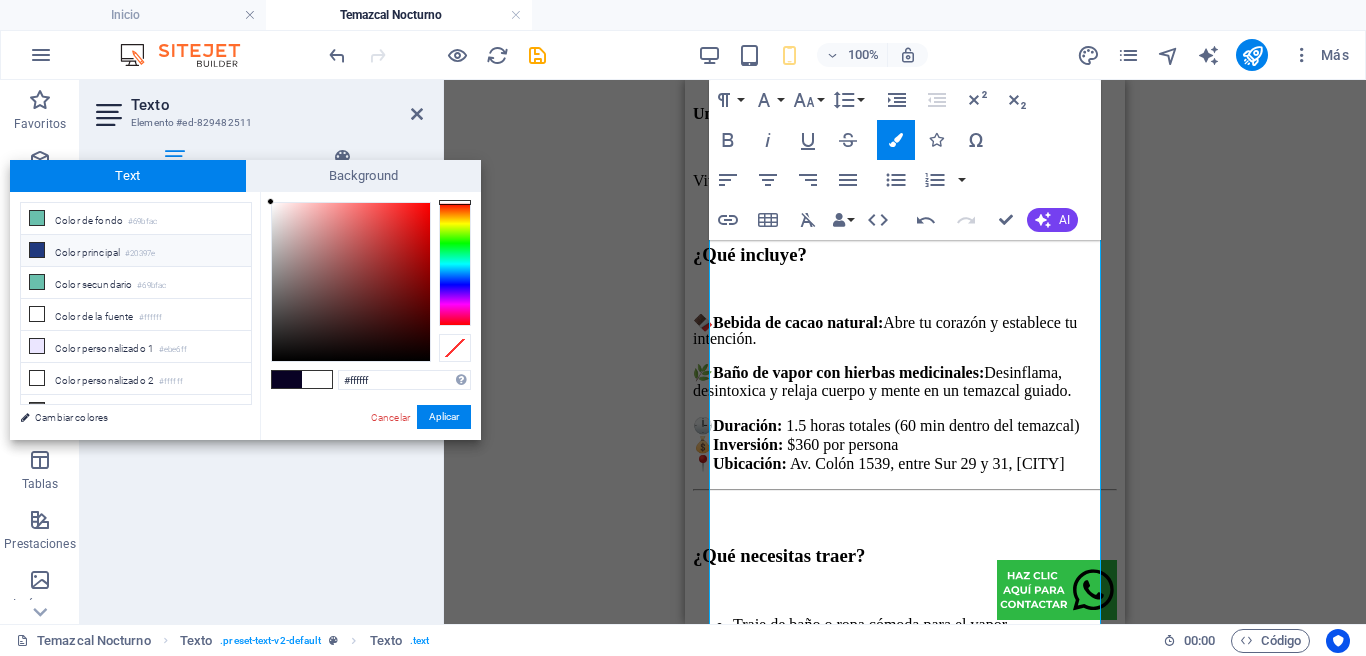 click on "Color principal
#20397e" at bounding box center [136, 251] 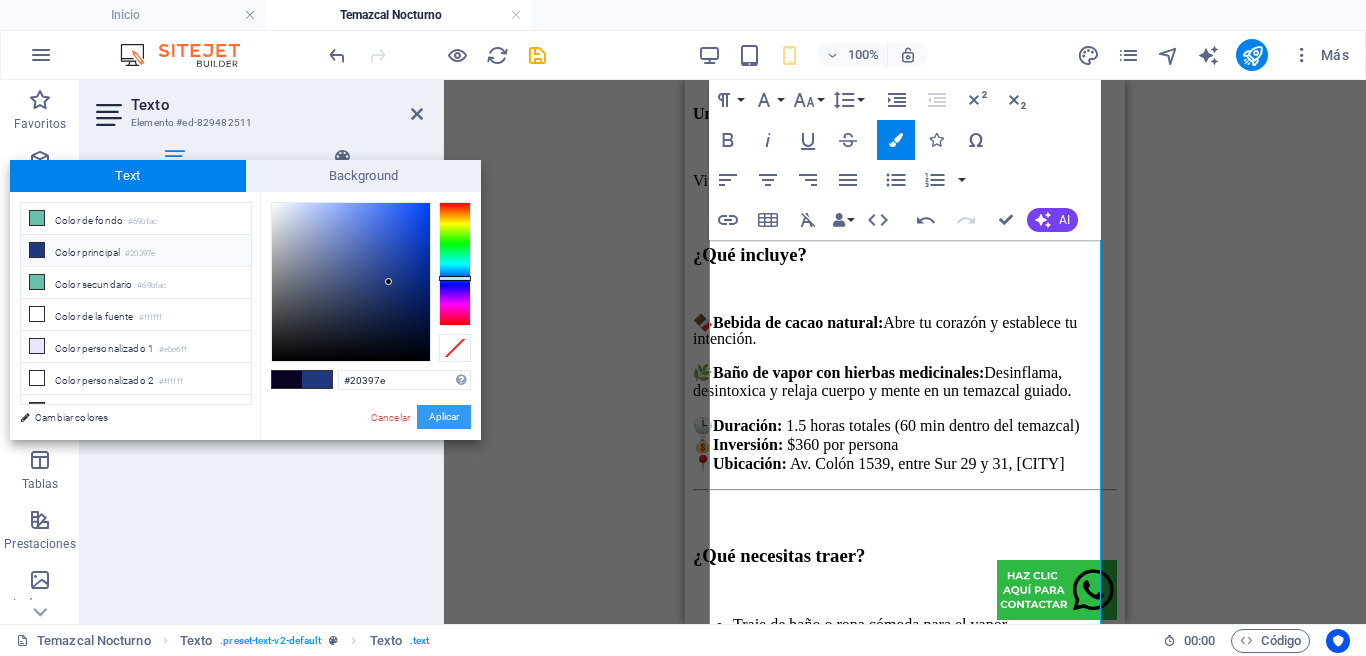 click on "Aplicar" at bounding box center [444, 417] 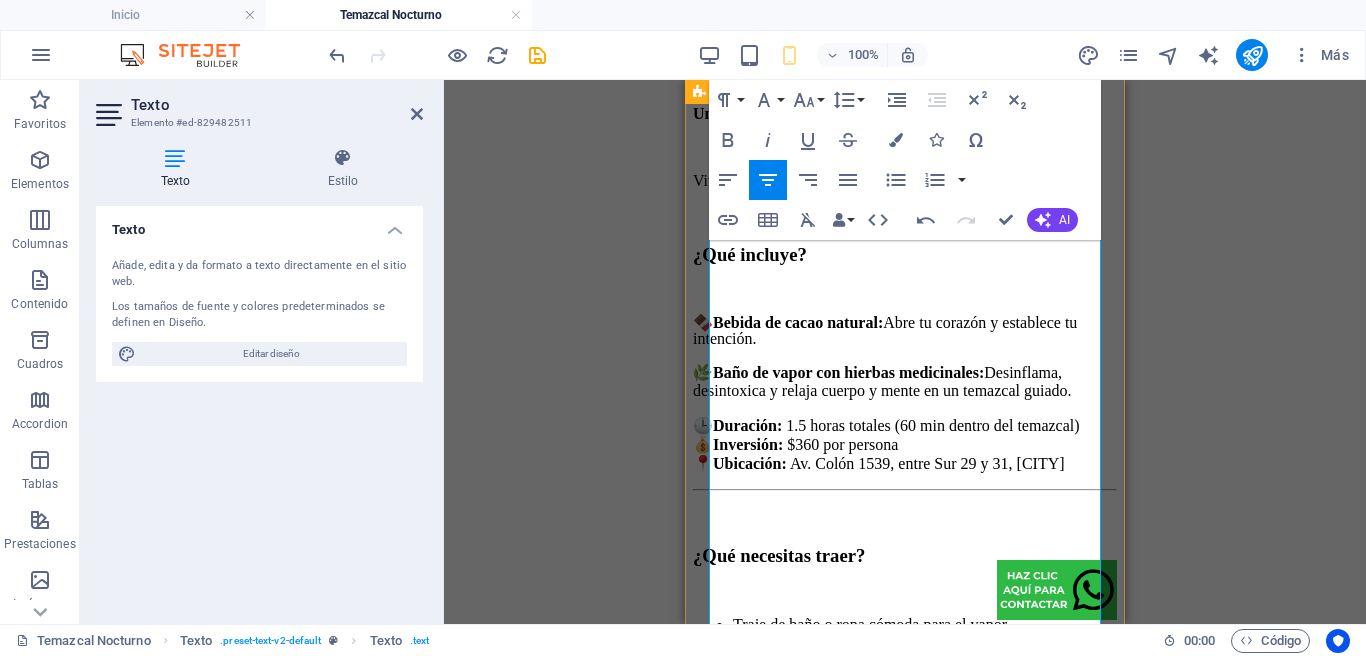 click at bounding box center (905, 519) 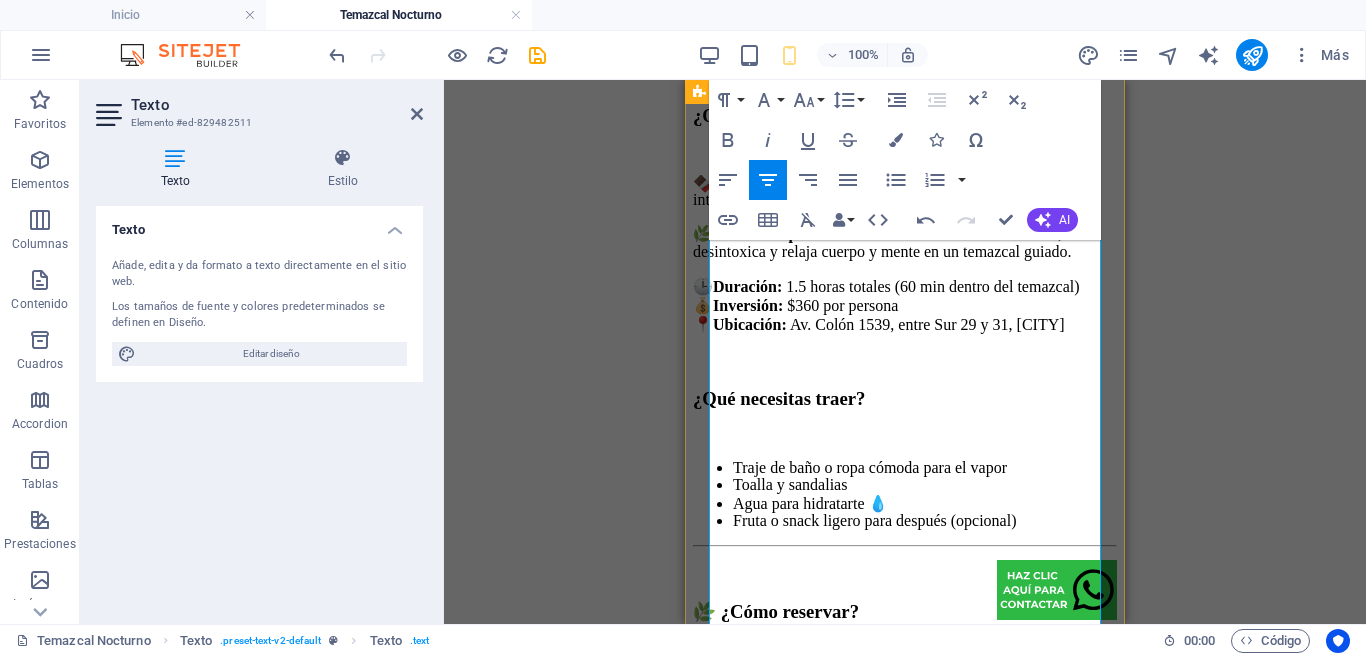 scroll, scrollTop: 1033, scrollLeft: 0, axis: vertical 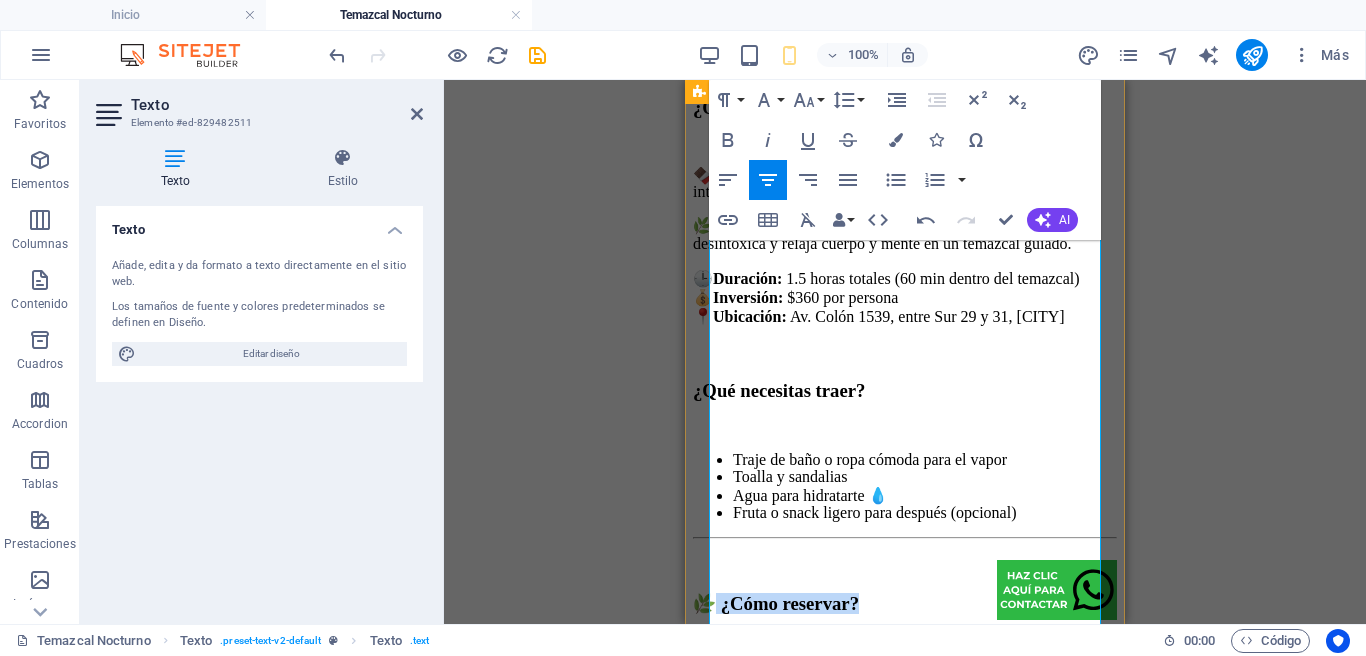 drag, startPoint x: 958, startPoint y: 467, endPoint x: 803, endPoint y: 471, distance: 155.0516 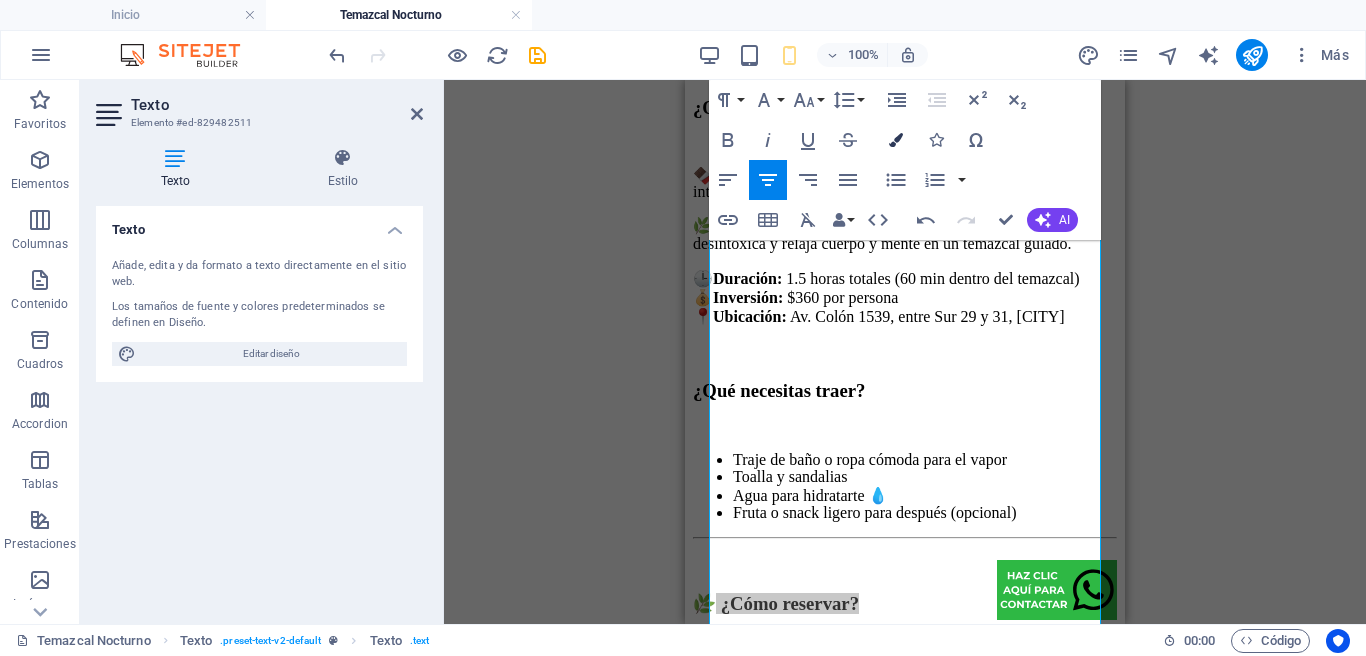 click at bounding box center (896, 140) 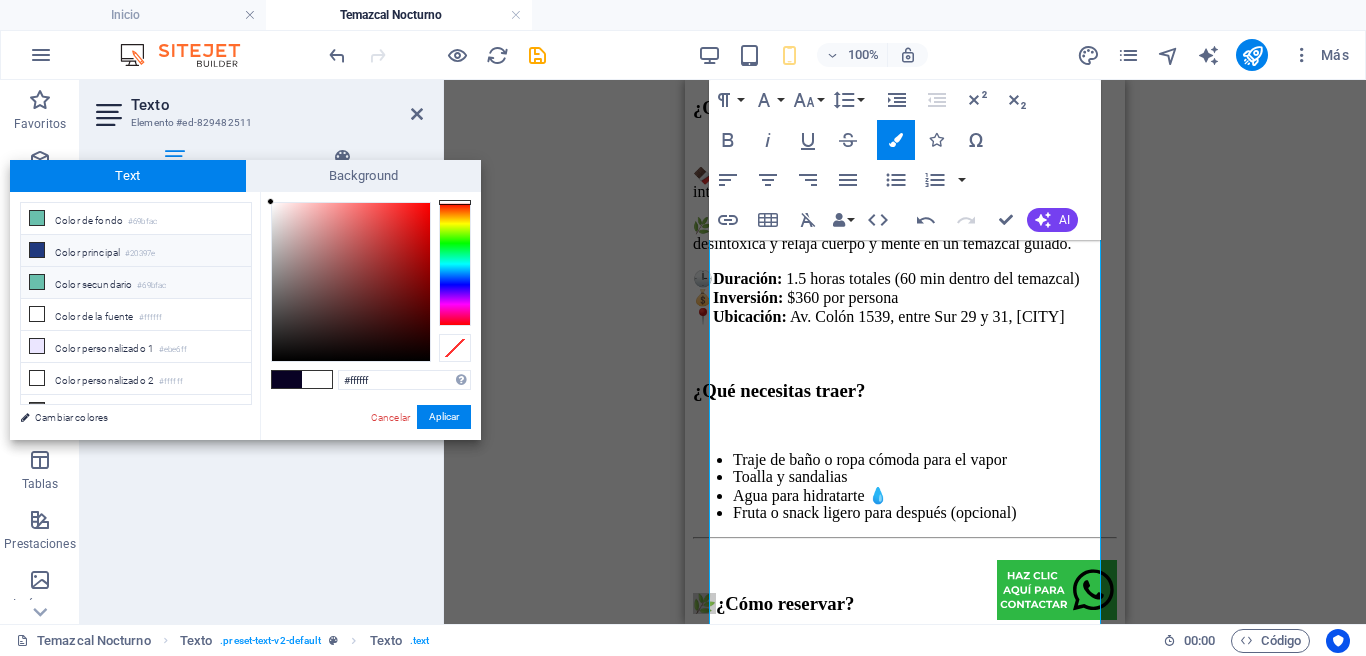 drag, startPoint x: 126, startPoint y: 260, endPoint x: 146, endPoint y: 269, distance: 21.931713 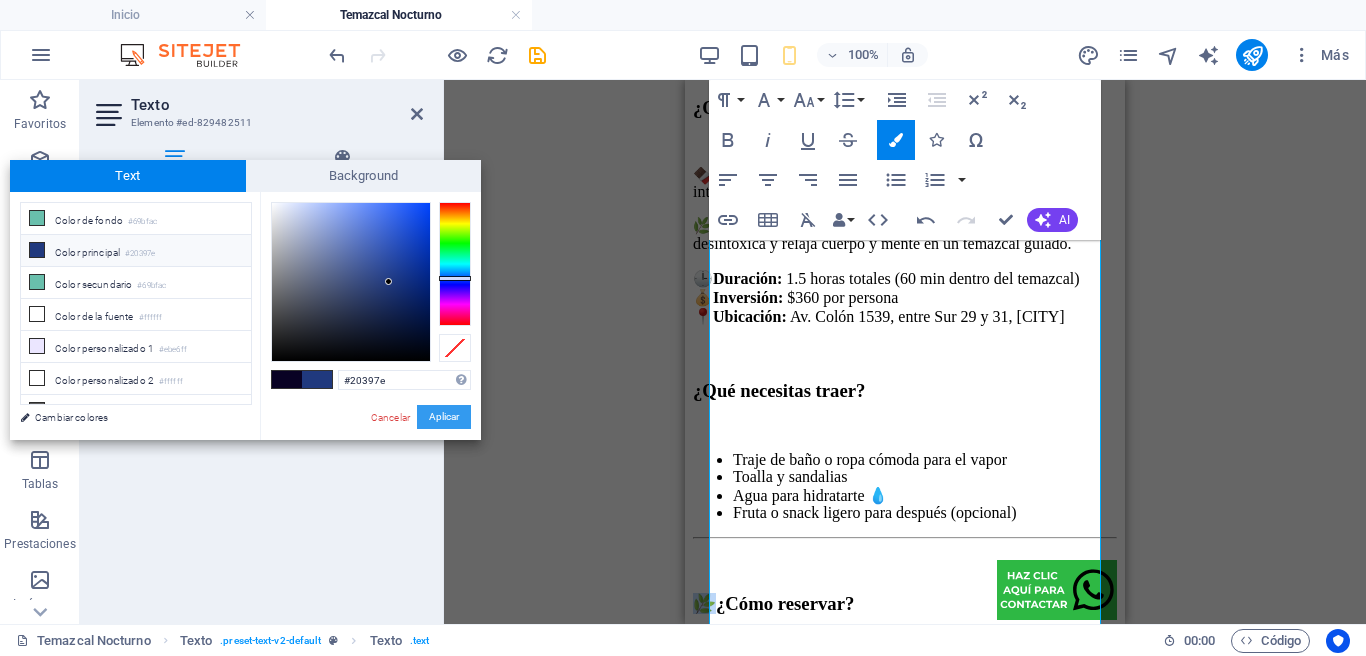 click on "Aplicar" at bounding box center (444, 417) 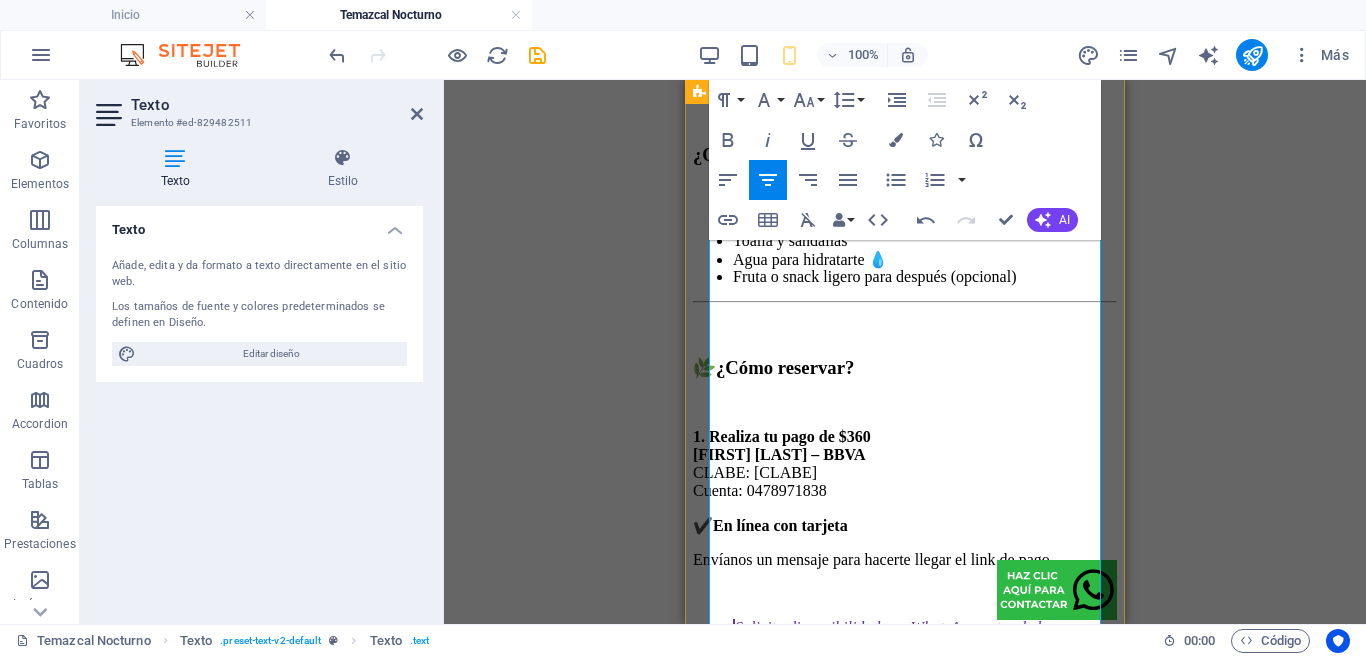 scroll, scrollTop: 1317, scrollLeft: 0, axis: vertical 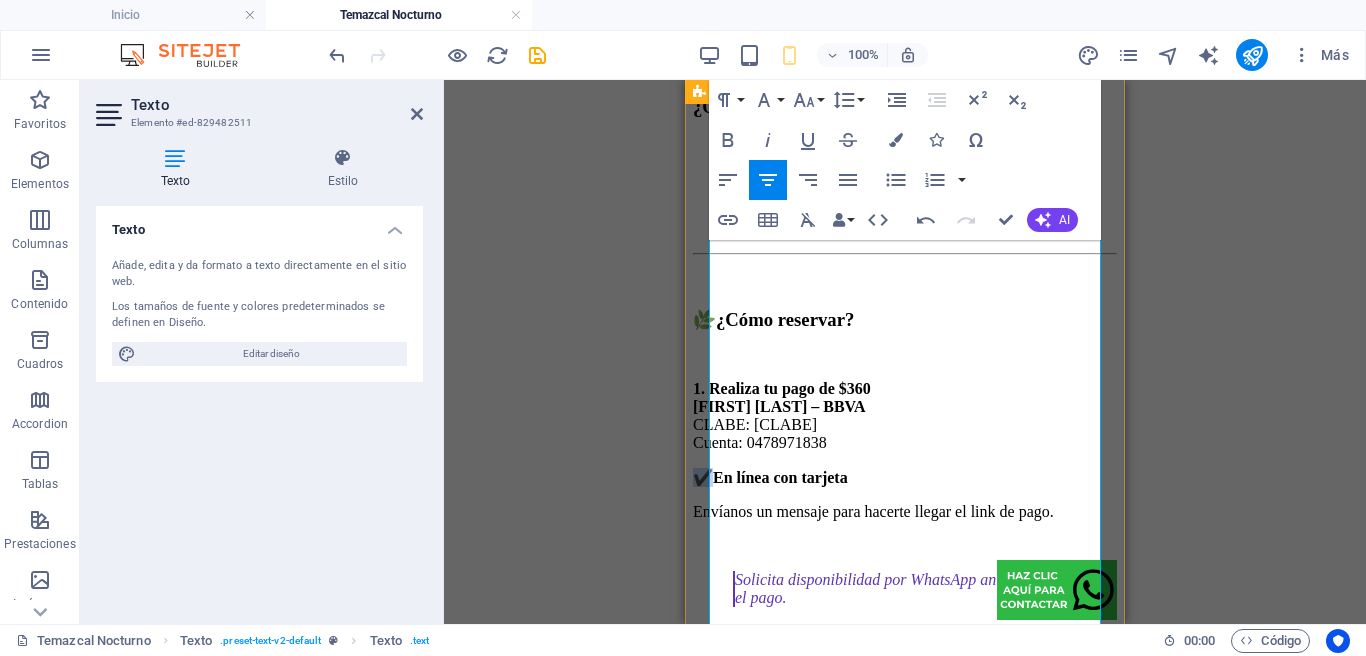 drag, startPoint x: 834, startPoint y: 333, endPoint x: 806, endPoint y: 329, distance: 28.284271 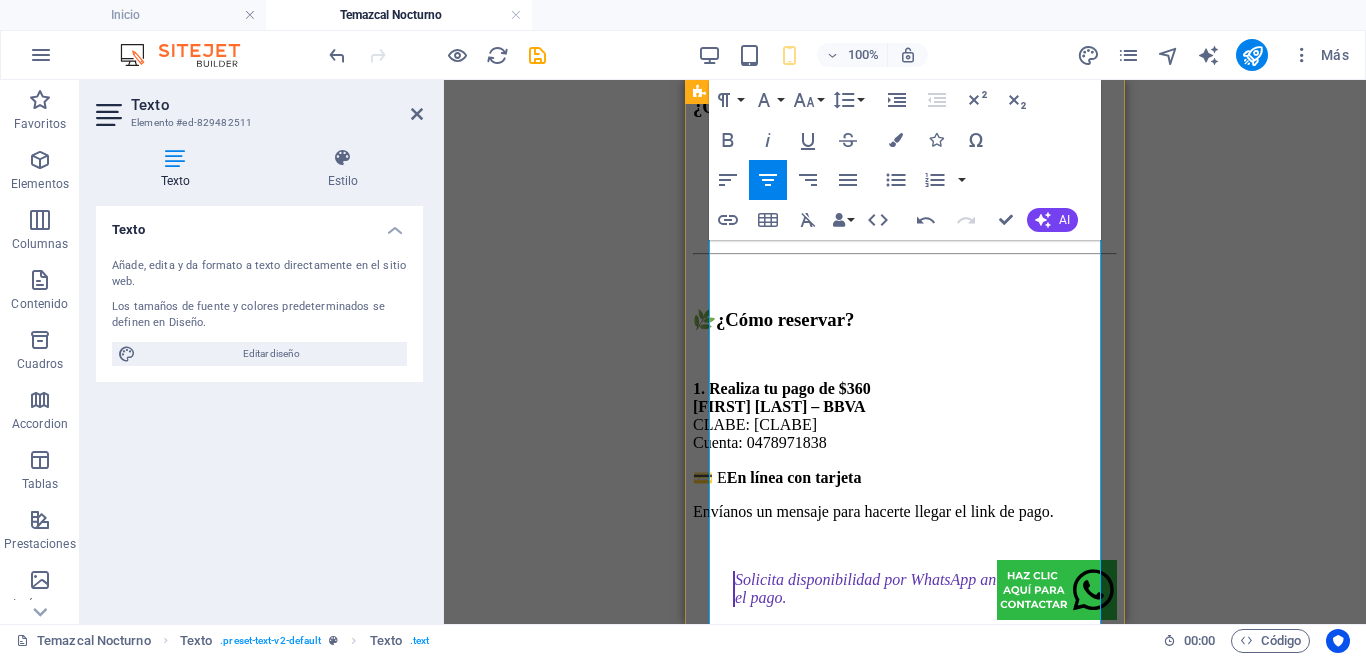 scroll, scrollTop: 0, scrollLeft: 9, axis: horizontal 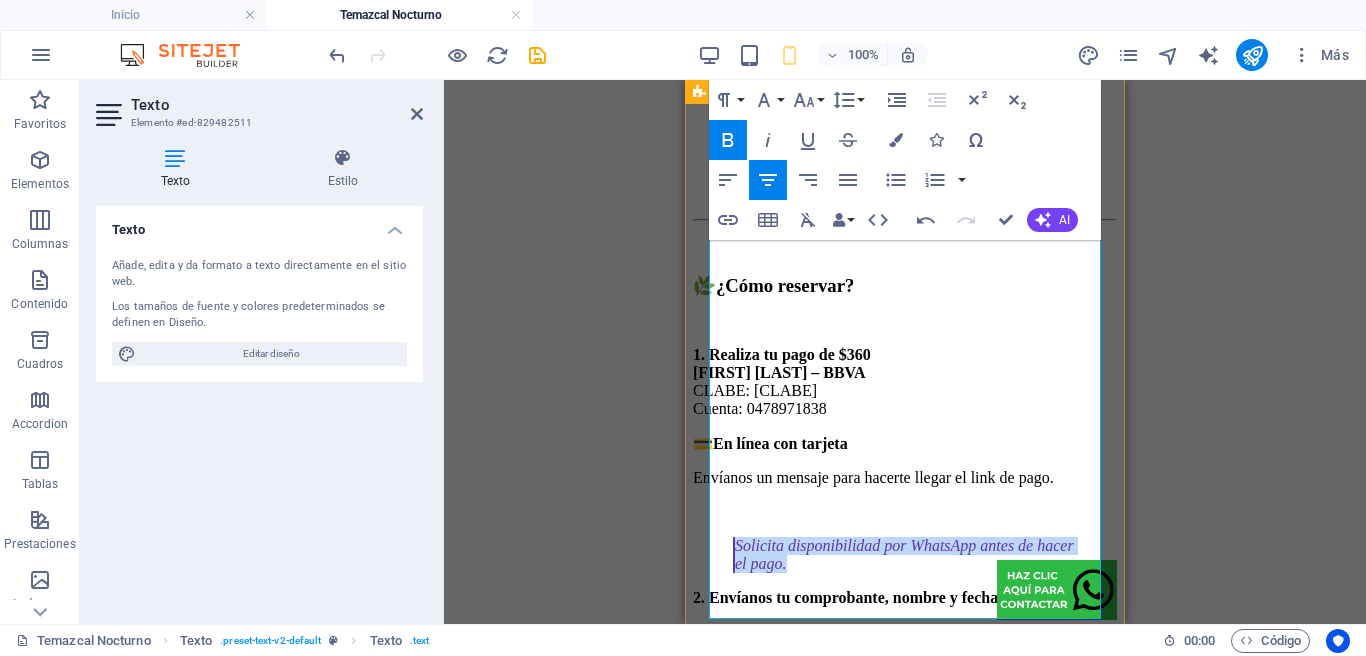 drag, startPoint x: 984, startPoint y: 422, endPoint x: 859, endPoint y: 433, distance: 125.48307 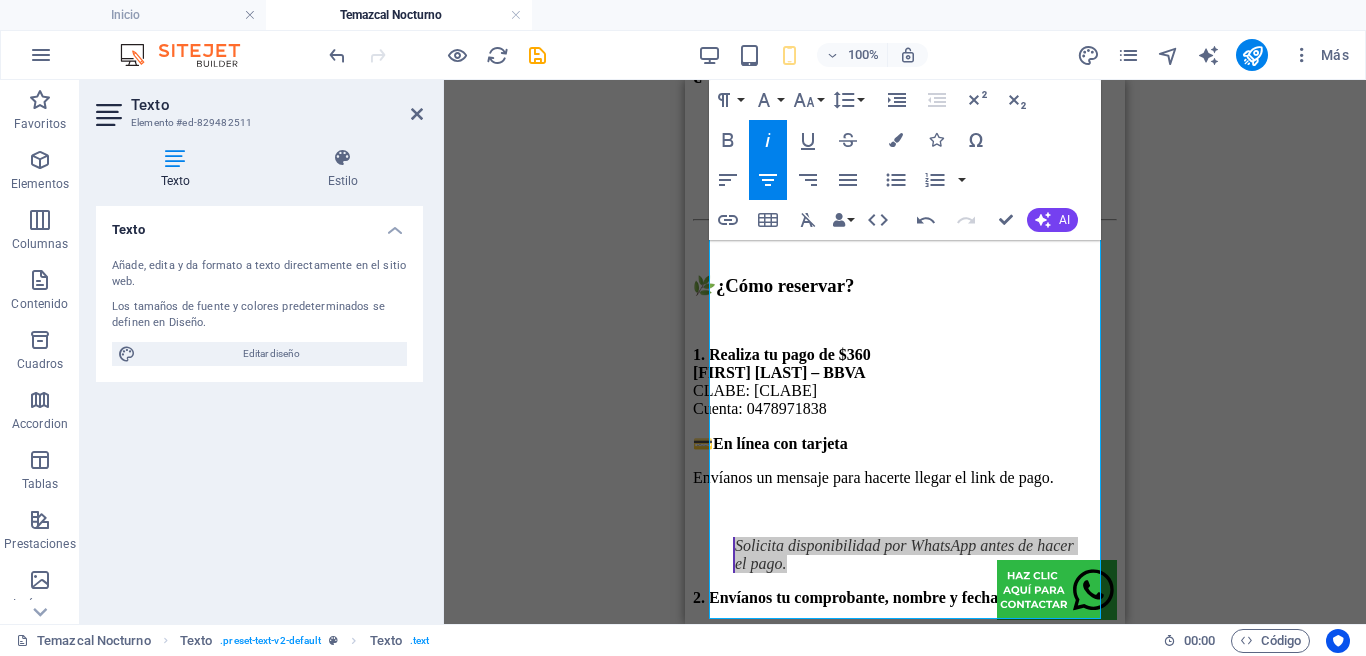 click on "Arrastra aquí para reemplazar el contenido existente. Si quieres crear un elemento nuevo, pulsa “Ctrl”.
Separador   H2   Separador   Separador   Separador   Separador   Texto   Texto   Texto   SVG   Referencia   Separador   Contenedor   Imagen Paragraph Format Normal Heading 1 Heading 2 Heading 3 Heading 4 Heading 5 Heading 6 Code Font Family Arial Georgia Impact Tahoma Times New Roman Verdana Montserrat Sen Font Size 8 9 10 11 12 14 18 24 30 36 48 60 72 96 Line Height Default Single 1.15 1.5 Double Increase Indent Decrease Indent Superscript Subscript Bold Italic Underline Strikethrough Colors Icons Special Characters Align Left Align Center Align Right Align Justify Unordered List   Default Circle Disc Square    Ordered List   Default Lower Alpha Lower Greek Lower Roman Upper Alpha Upper Roman    Insert Link Insert Table Clear Formatting Data Bindings Empresa Nombre Apellidos Calle Código postal Ciudad Email Teléfono Móvil Fax Campo personalizado 1 Campo personalizado 2 HTML Undo" at bounding box center (905, 352) 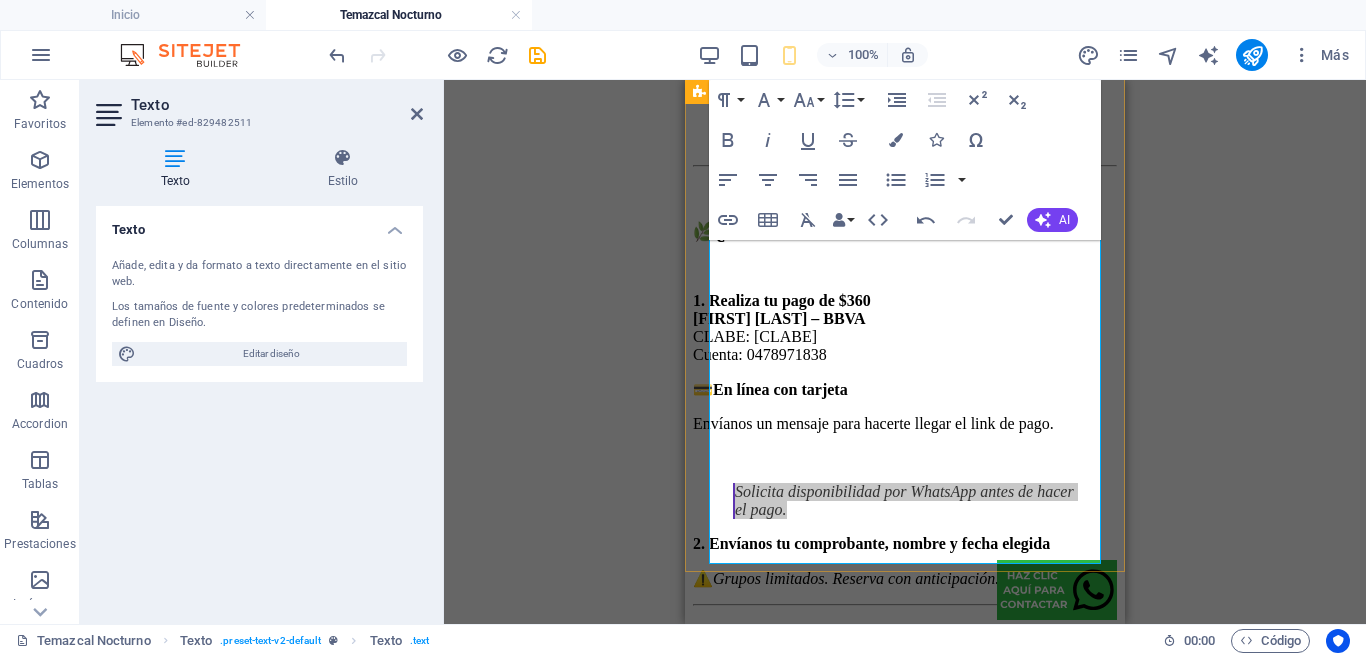 scroll, scrollTop: 1406, scrollLeft: 0, axis: vertical 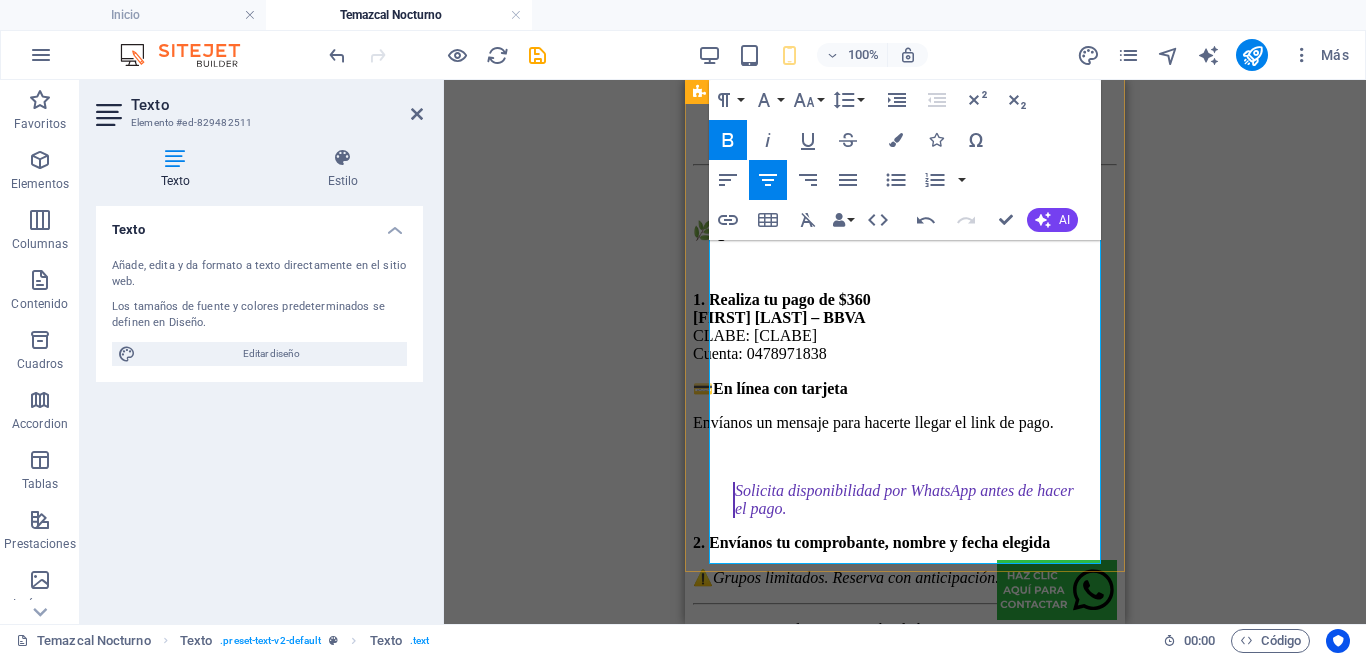 drag, startPoint x: 741, startPoint y: 528, endPoint x: 1010, endPoint y: 548, distance: 269.74246 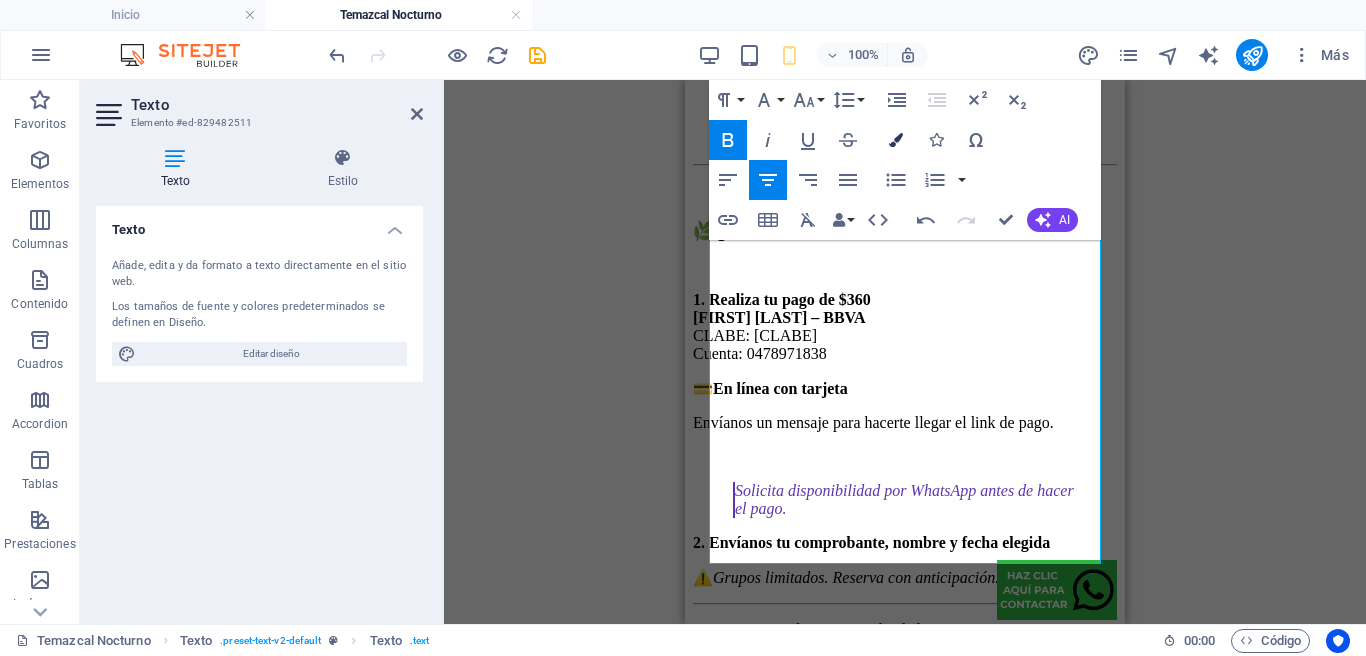 click at bounding box center [896, 140] 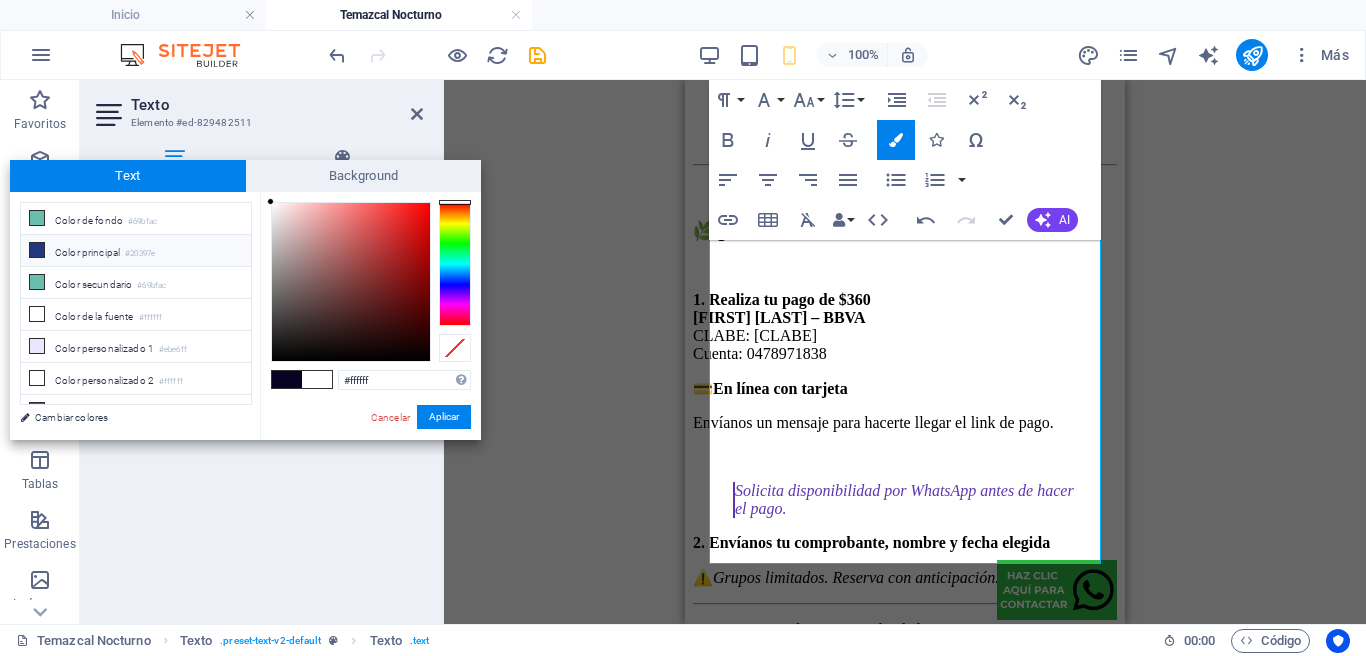 click on "Color principal
#20397e" at bounding box center (136, 251) 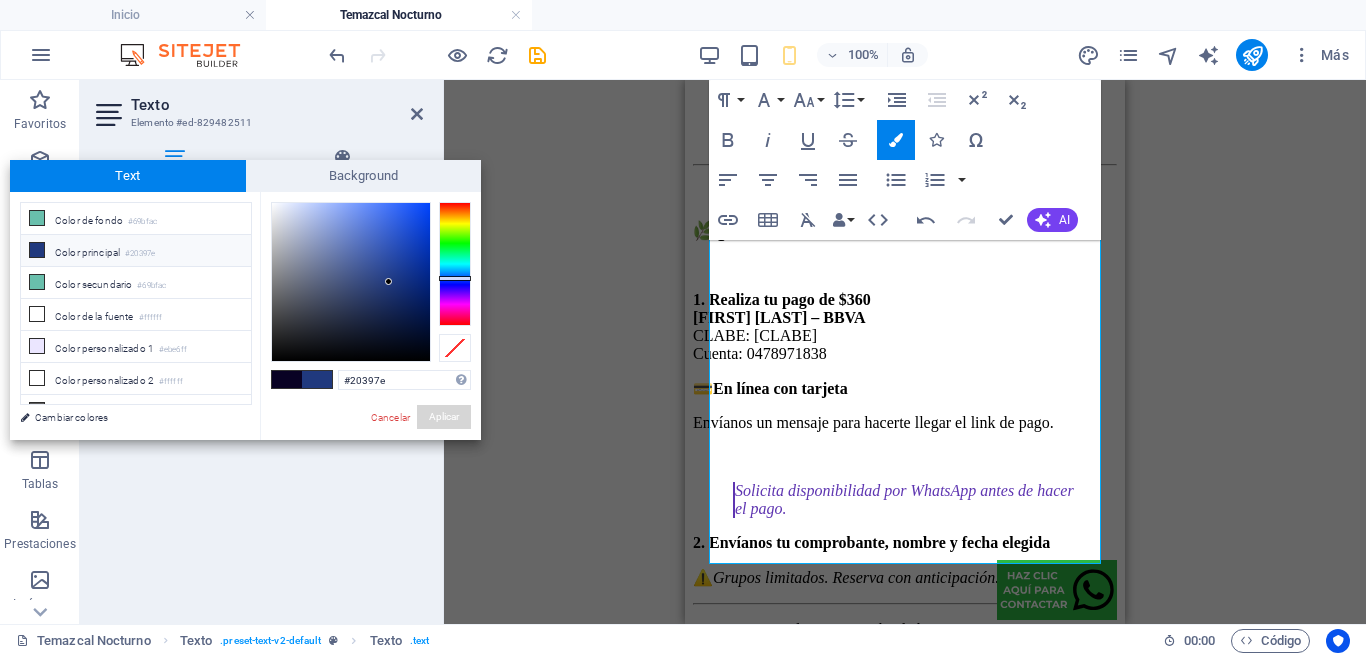 click on "Aplicar" at bounding box center [444, 417] 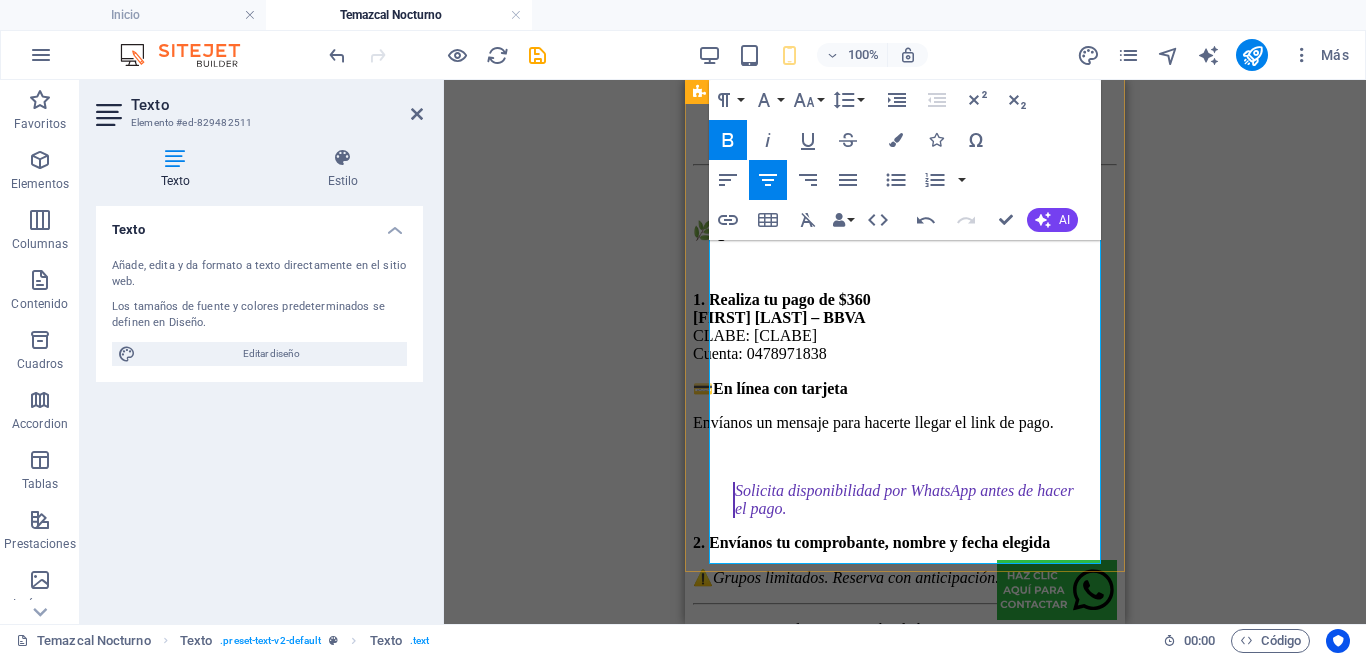 click on "¿Listo para regalarte una noche de bienestar?" at bounding box center (905, 630) 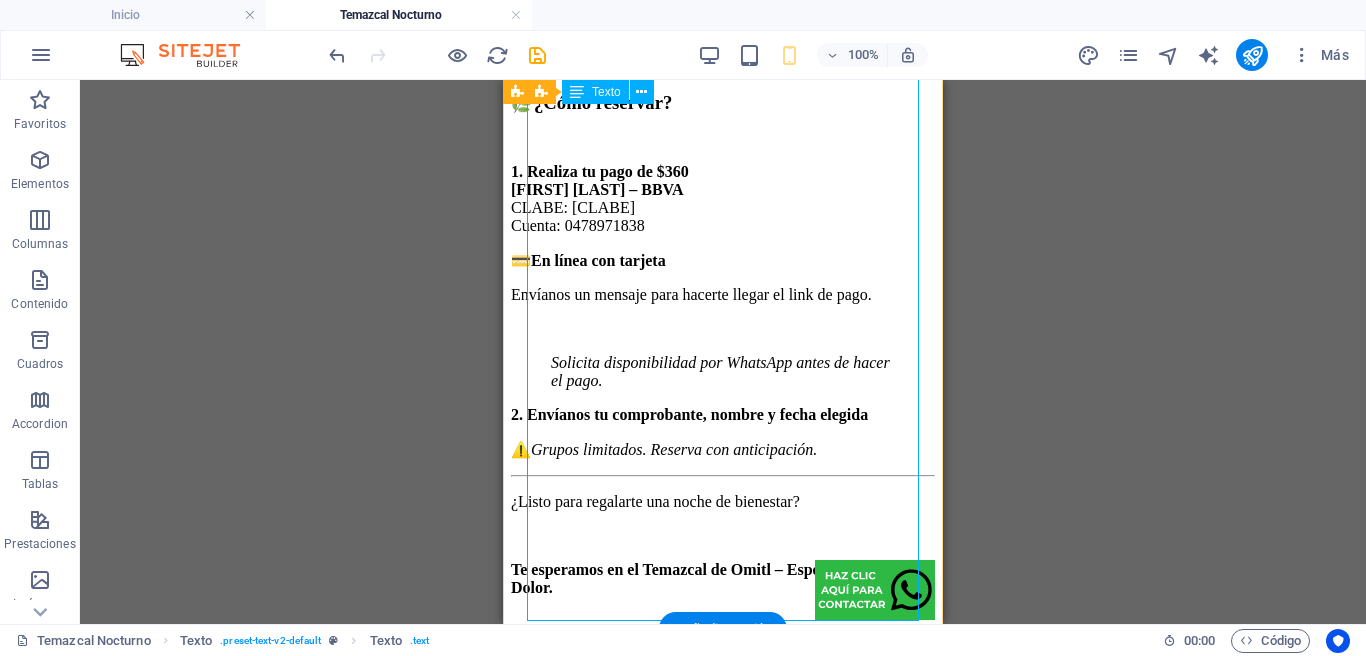 scroll, scrollTop: 1448, scrollLeft: 0, axis: vertical 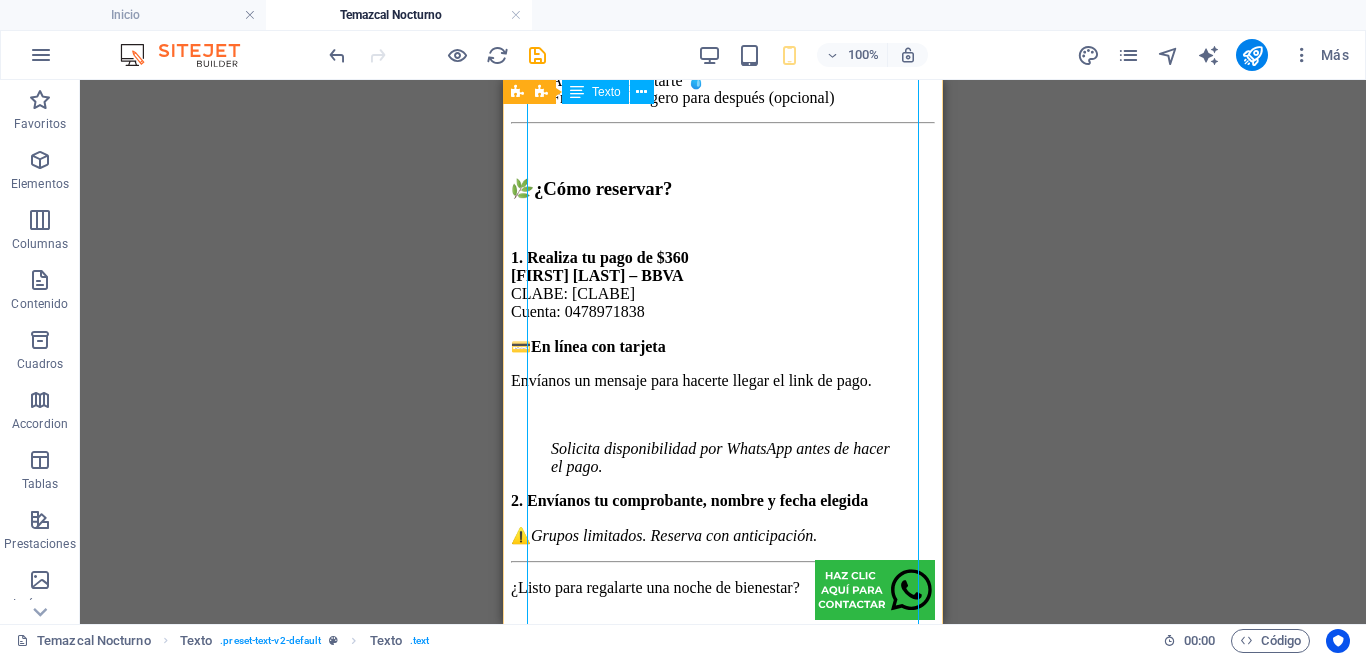click on "✨  Temazcal   Nocturno   en Omitl ♨️🛖 Una experiencia profunda de desintoxicación y renovación. Vive una noche única  miércoles o viernes a las 8:00 pm   ¿Qué incluye? 🍫  Bebida de cacao natural:  Abre tu corazón y establece tu intención. 🌿  Baño de vapor con hierbas medicinales:  Desinflama, desintoxica y relaja cuerpo y mente en un temazcal guiado. 🕒  Duración:   1.5 horas totales (60 min dentro del temazcal) 💰  Inversión:   $360 por persona 📍  Ubicación:   Av. Colón 1539, entre Sur 29 y 31, [CITY] ¿Qué necesitas traer? Traje de baño o ropa cómoda para el vapor Toalla y sandalias Agua para hidratarte 💧 Fruta o snack ligero para después (opcional) 🌿  ¿Cómo reservar? 1. Realiza tu pago de $360 [FIRST] [LAST] – BBVA CLABE: [CLABE] Cuenta: [ACCOUNT] 💳   En línea con tarjeta Envíanos un mensaje para hacerte llegar el link de pago. Solicita disponibilidad por WhatsApp antes de hacer el pago. ⚠️" at bounding box center [723, 49] 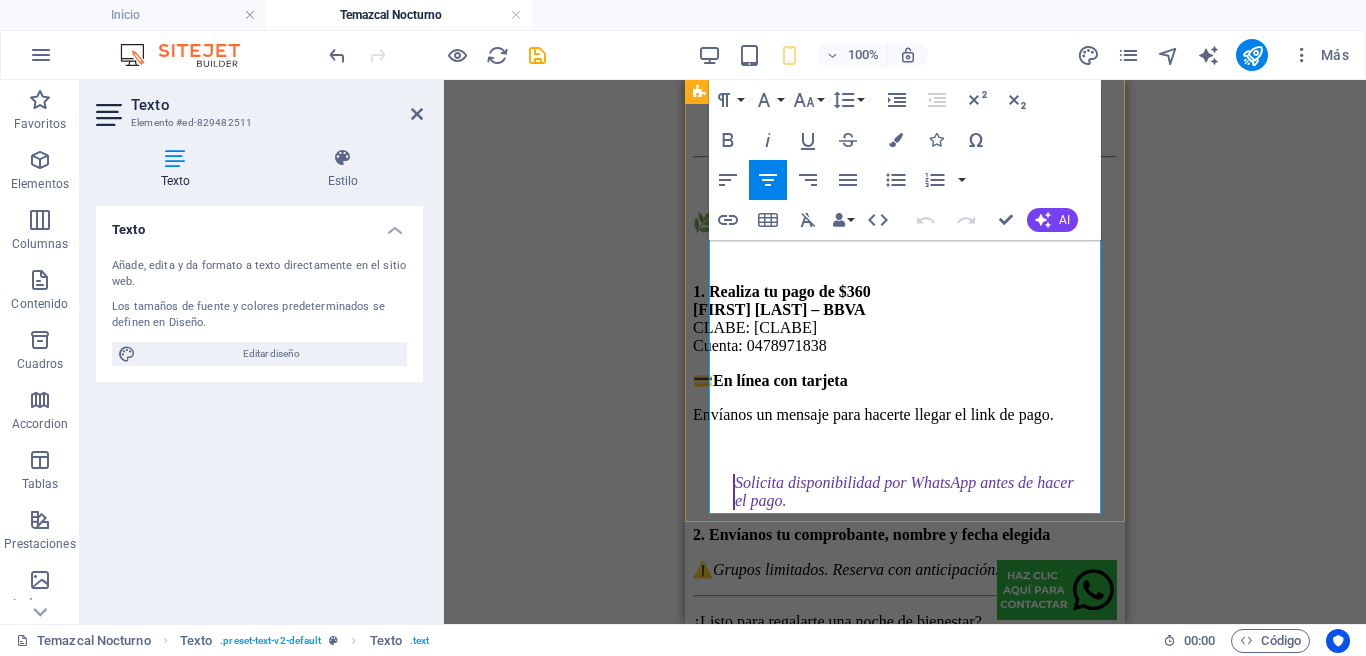 scroll, scrollTop: 1389, scrollLeft: 0, axis: vertical 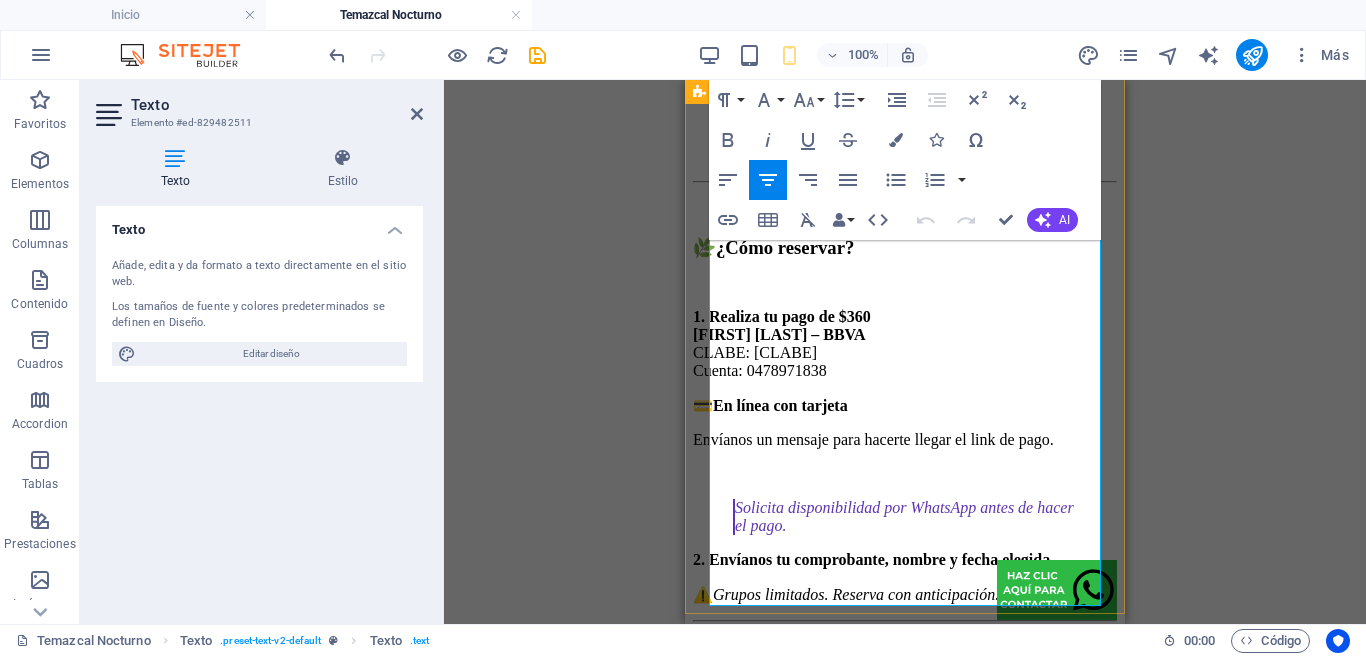 click on "✨  Temazcal   Nocturno   en Omitl ♨️🛖 Una experiencia profunda de desintoxicación y renovación. Vive una noche única  miércoles o viernes a las 8:00 pm   ¿Qué incluye? 🍫  Bebida de cacao natural:  Abre tu corazón y establece tu intención. 🌿  Baño de vapor con hierbas medicinales:  Desinflama, desintoxica y relaja cuerpo y mente en un temazcal guiado. 🕒  Duración:   1.5 horas totales (60 min dentro del temazcal) 💰  Inversión:   $360 por persona 📍  Ubicación:   Av. Colón 1539, entre Sur 29 y 31, [CITY] ¿Qué necesitas traer? Traje de baño o ropa cómoda para el vapor Toalla y sandalias Agua para hidratarte 💧 Fruta o snack ligero para después (opcional) 🌿  ¿Cómo reservar? 1. Realiza tu pago de $360 [FIRST] [LAST] – BBVA CLABE: [CLABE] Cuenta: [ACCOUNT] 💳   En línea con tarjeta Envíanos un mensaje para hacerte llegar el link de pago. Solicita disponibilidad por WhatsApp antes de hacer el pago. ⚠️" at bounding box center (905, 108) 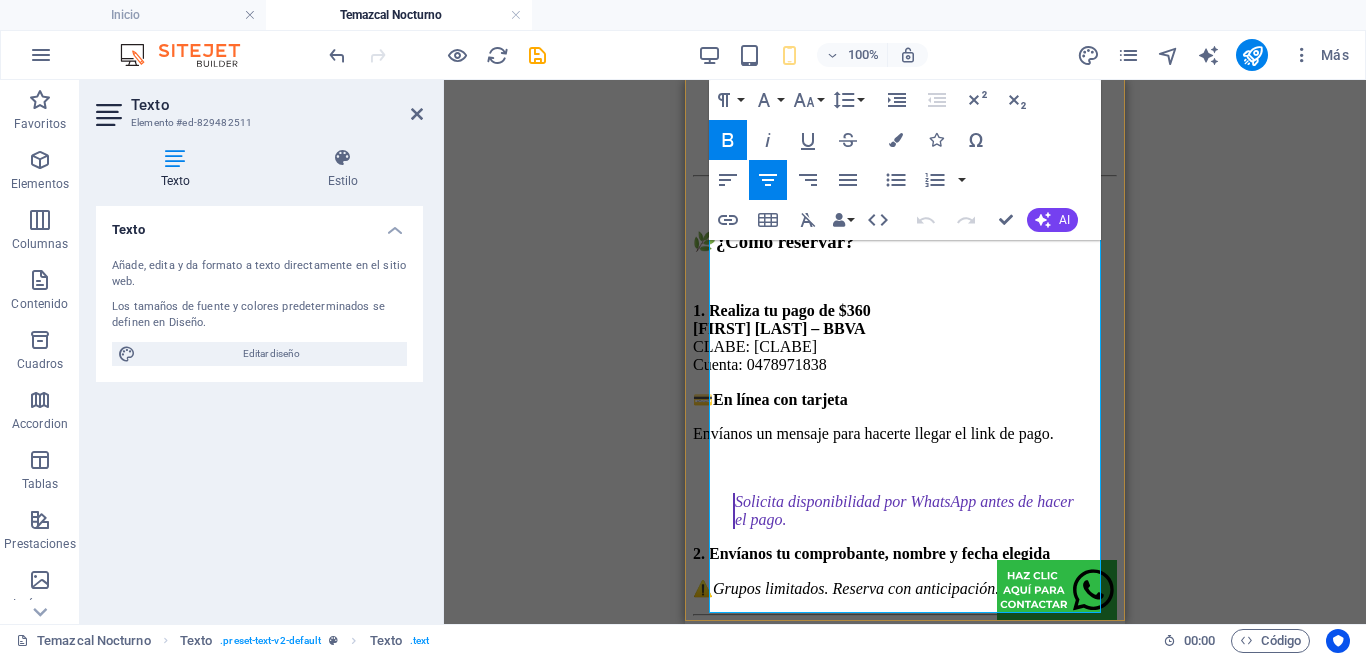 scroll, scrollTop: 1382, scrollLeft: 0, axis: vertical 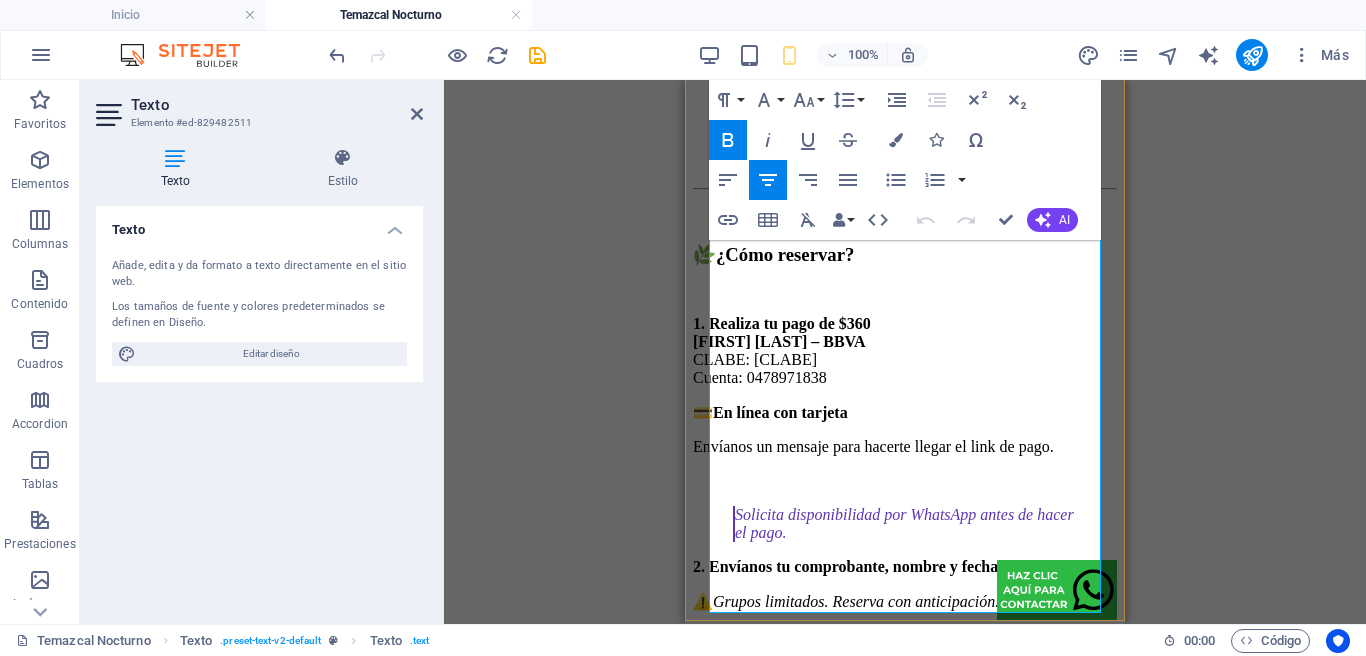 drag, startPoint x: 904, startPoint y: 331, endPoint x: 997, endPoint y: 349, distance: 94.72592 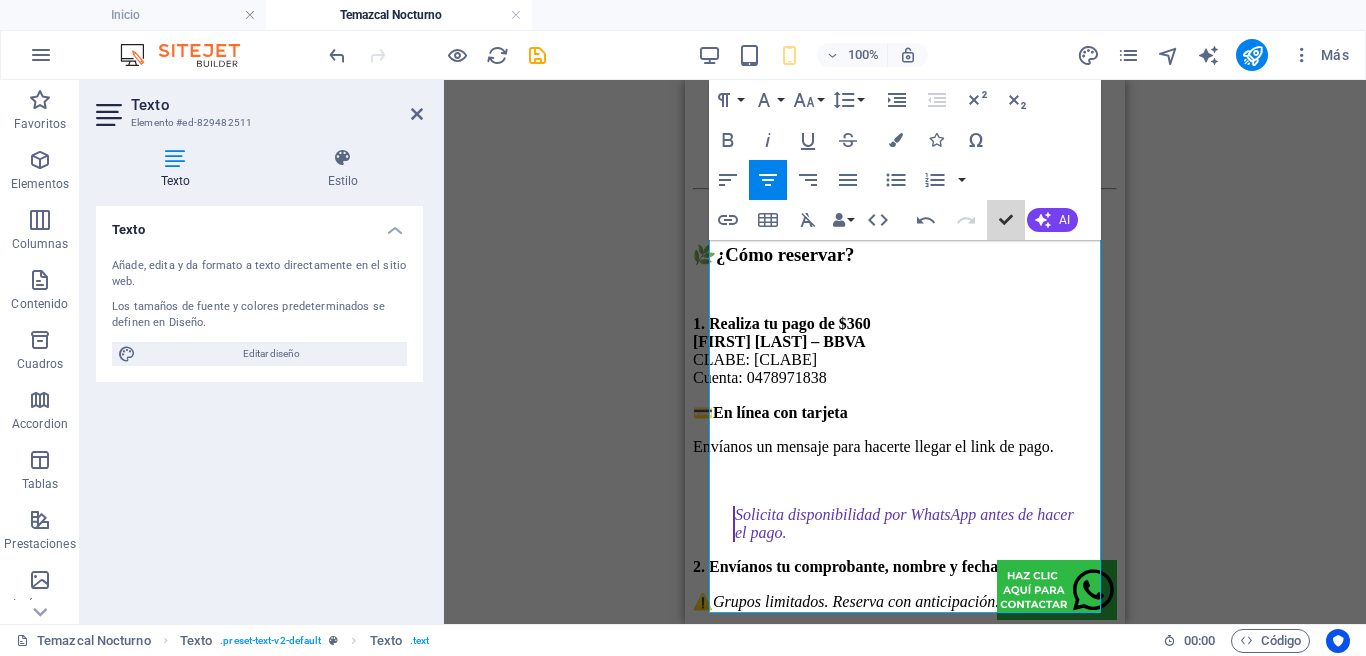 drag, startPoint x: 1005, startPoint y: 216, endPoint x: 1044, endPoint y: 329, distance: 119.54079 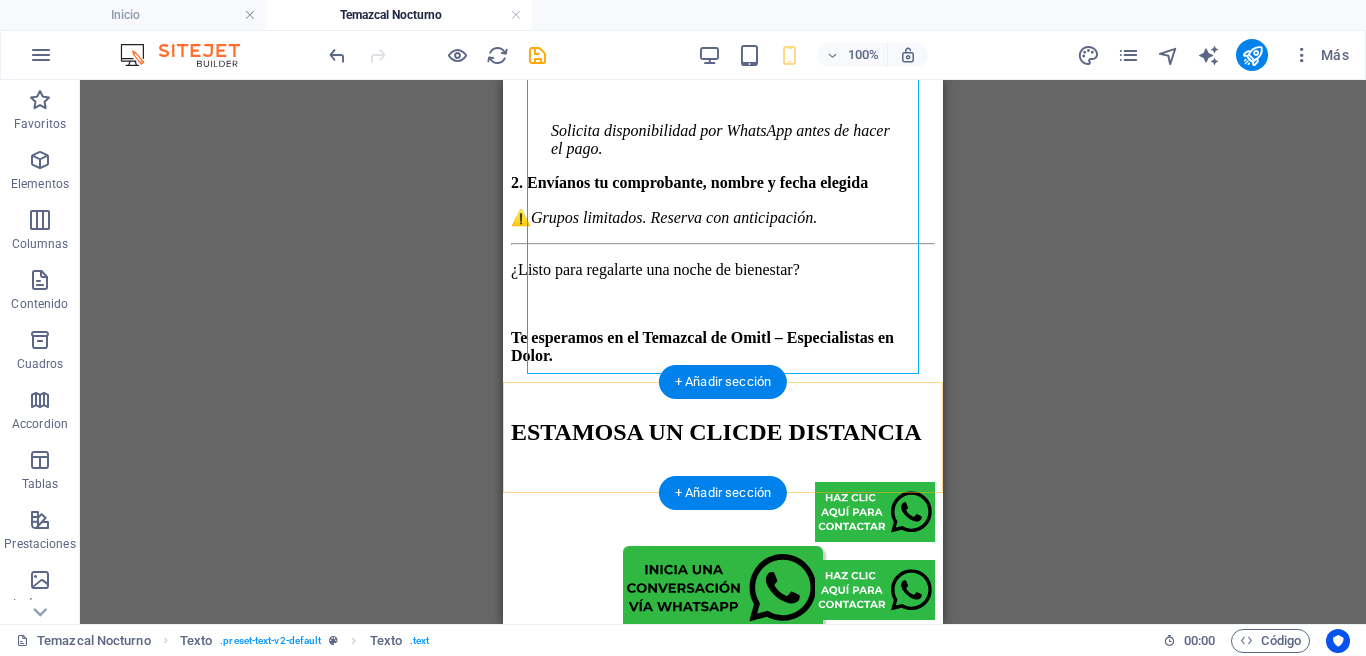 scroll, scrollTop: 1717, scrollLeft: 0, axis: vertical 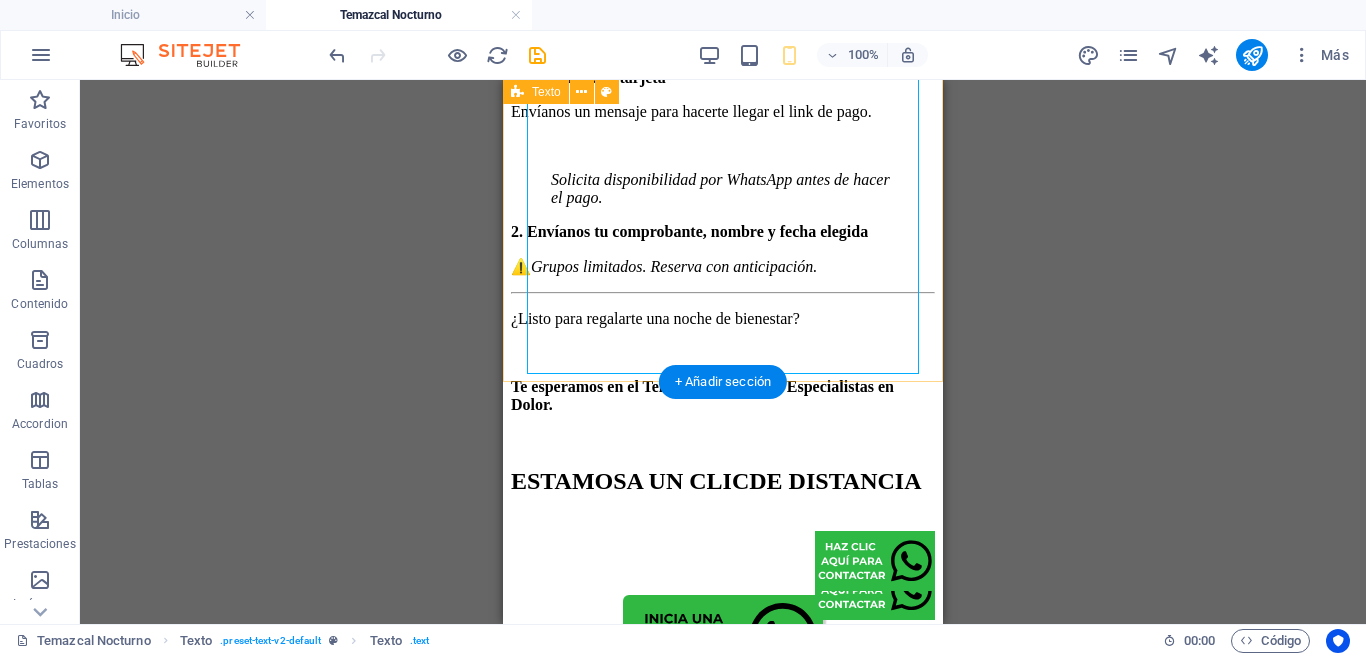click on "✨  Temazcal   Nocturno   en Omitl ♨️🛖 Una experiencia profunda de desintoxicación y renovación. Vive una noche única  miércoles o viernes a las 8:00 pm   ¿Qué incluye? 🍫  Bebida de cacao natural:  Abre tu corazón y establece tu intención. 🌿  Baño de vapor con hierbas medicinales:  Desinflama, desintoxica y relaja cuerpo y mente en un temazcal guiado. 🕒  Duración:   1.5 horas totales (60 min dentro del temazcal) 💰  Inversión:   $360 por persona 📍  Ubicación:   Av. Colón 1539, entre Sur 29 y 31, [CITY] ¿Qué necesitas traer? Traje de baño o ropa cómoda para el vapor Toalla y sandalias Agua para hidratarte 💧 Fruta o snack ligero para después (opcional) 🌿  ¿Cómo reservar? 1. Realiza tu pago de $360 [FIRST] [LAST] – BBVA CLABE: [CLABE] Cuenta: [ACCOUNT] 💳   En línea con tarjeta Envíanos un mensaje para hacerte llegar el link de pago. Solicita disponibilidad por WhatsApp antes de hacer el pago. ⚠️" at bounding box center (723, -238) 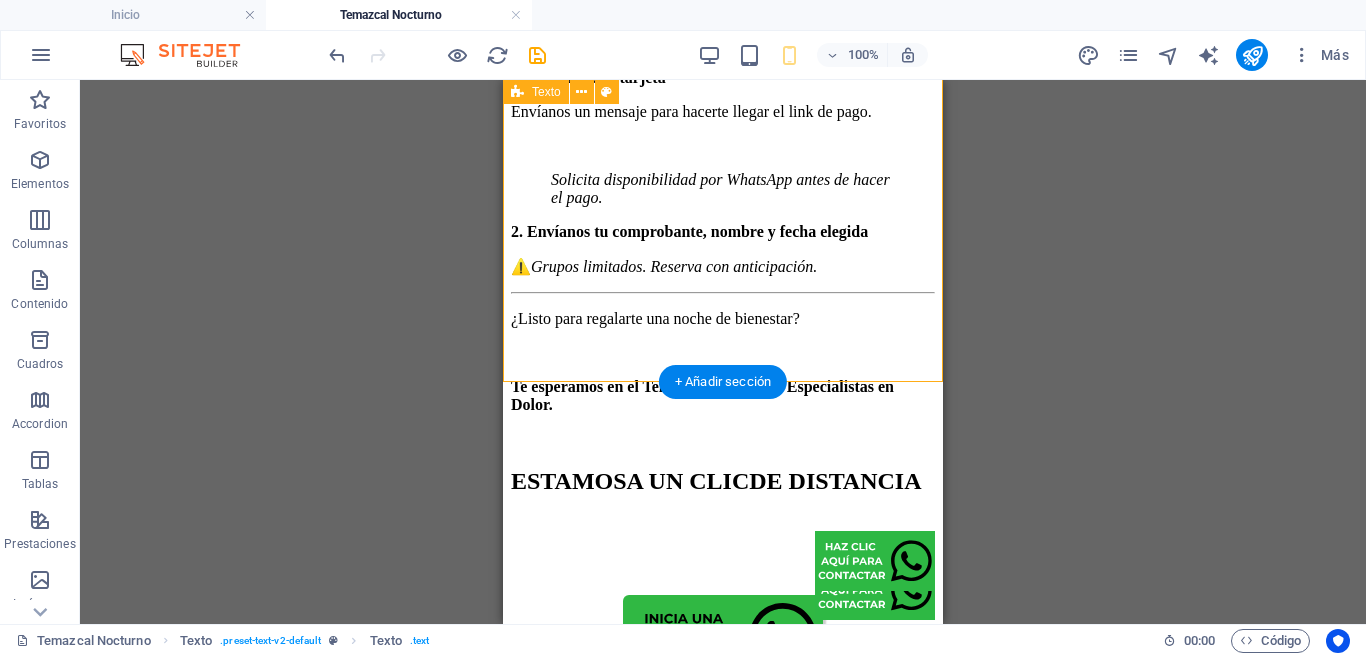 drag, startPoint x: 1434, startPoint y: 452, endPoint x: 932, endPoint y: 372, distance: 508.33453 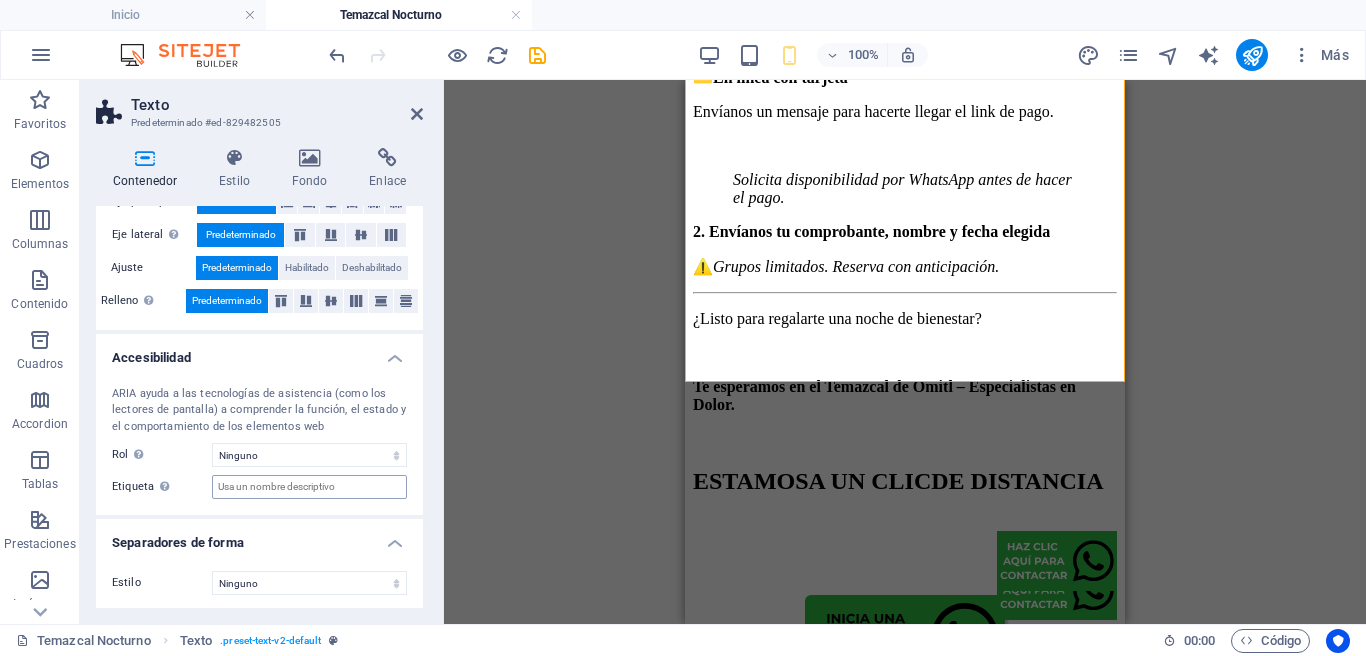 scroll, scrollTop: 397, scrollLeft: 0, axis: vertical 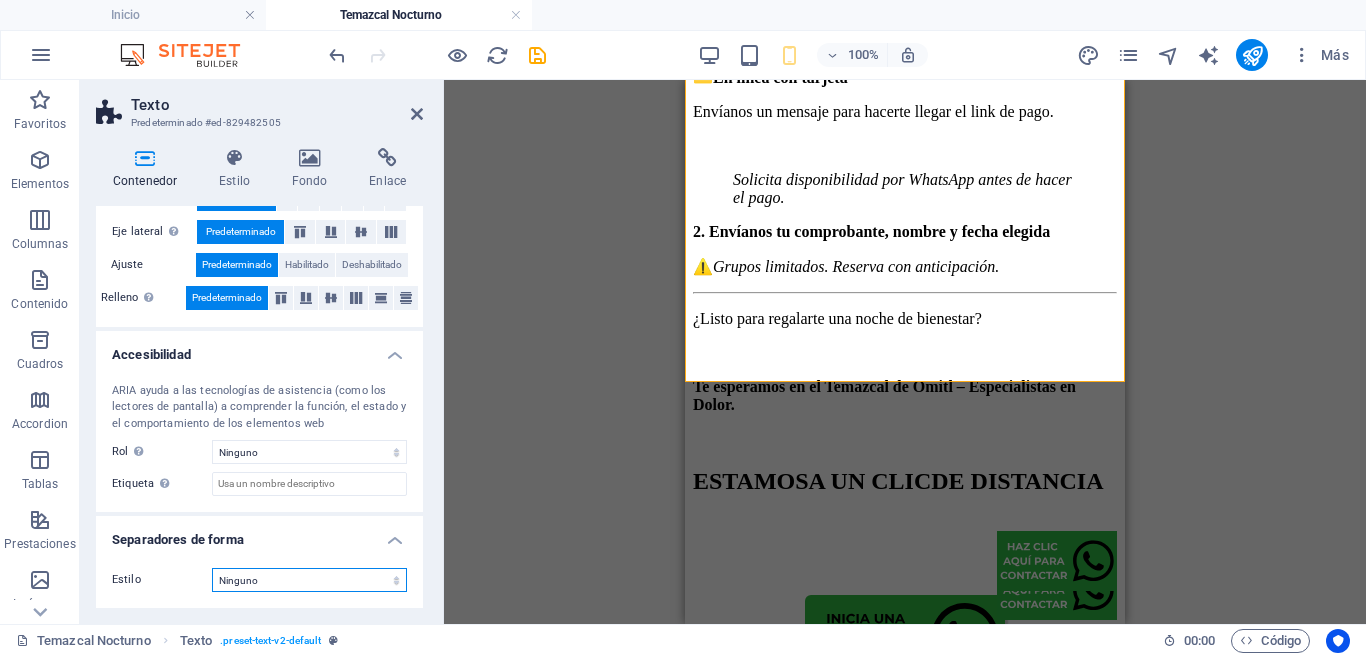 click on "Ninguno Triángulo Cuadrado Diagonal Polígono 1 Polígono 2 Zigzag Múltiples zigzags Olas Múltiples olas Medio círculo Círculo Sombra de círculo Bloques Hexágonos Nubes Múltiples nubes Ventilador Pirámides Libro Gota de pintura Fuego Papel desmenuzado Flecha" at bounding box center [309, 580] 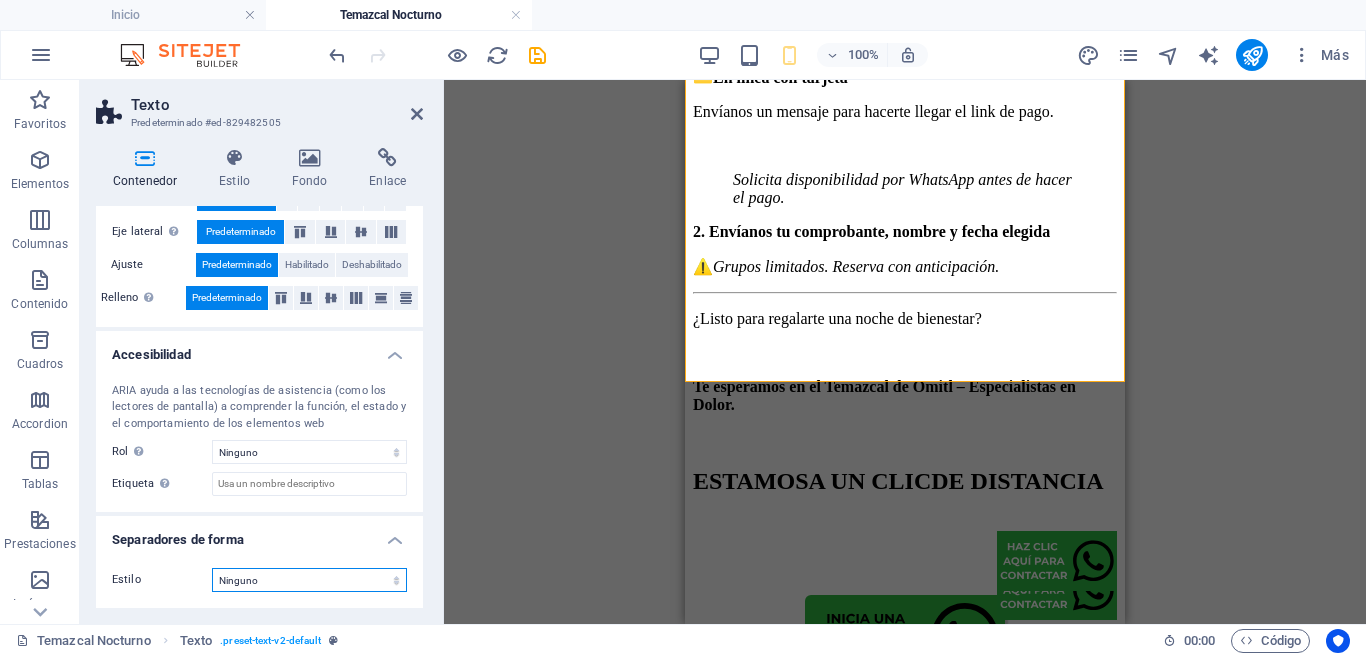 select on "multiple-waves" 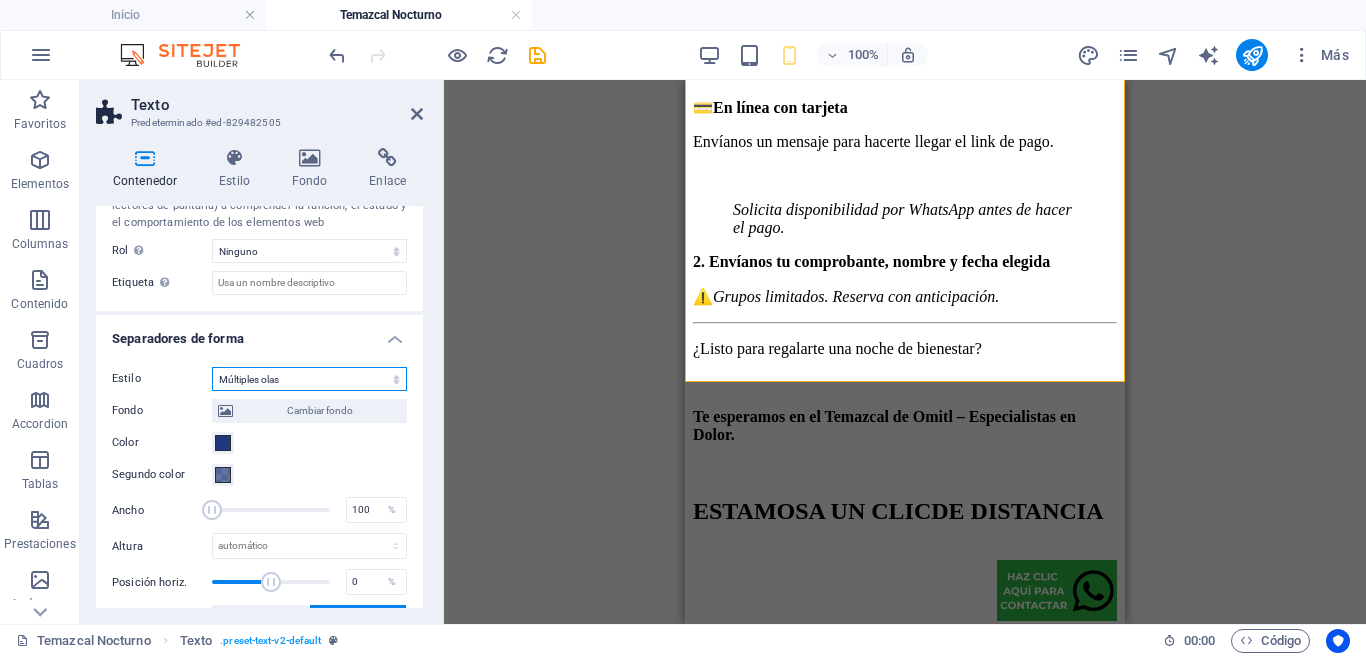 scroll, scrollTop: 609, scrollLeft: 0, axis: vertical 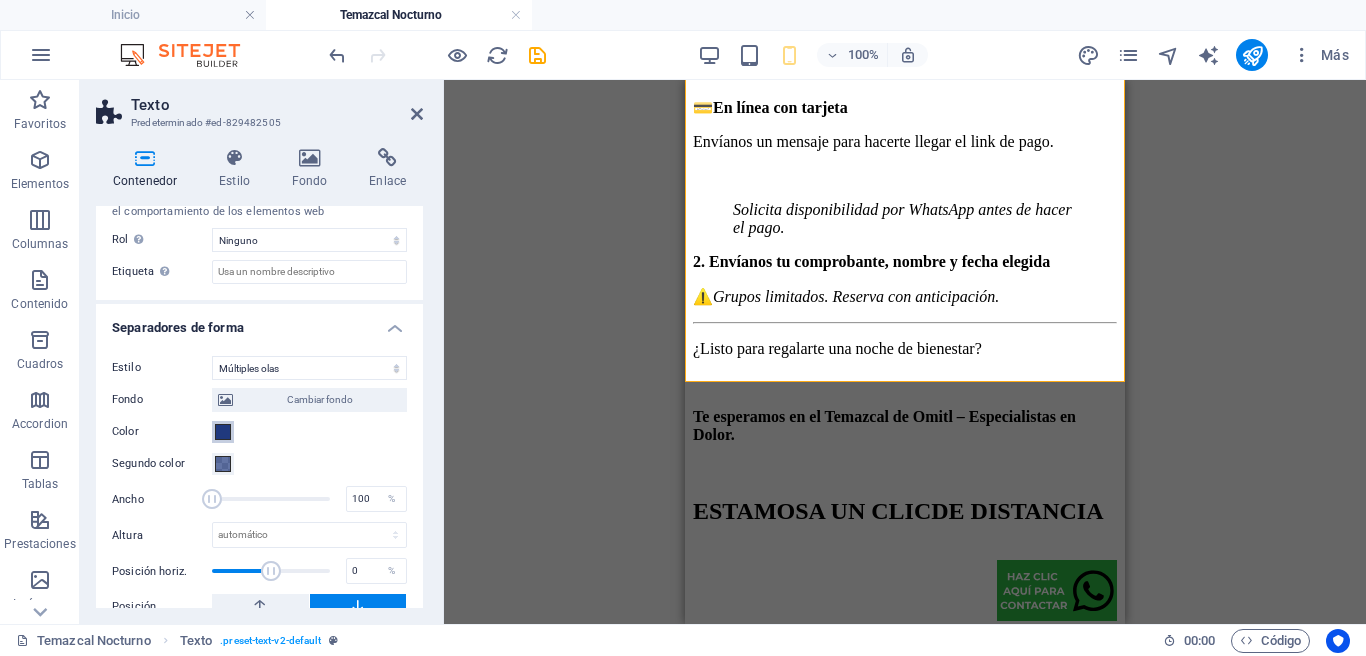click at bounding box center (223, 432) 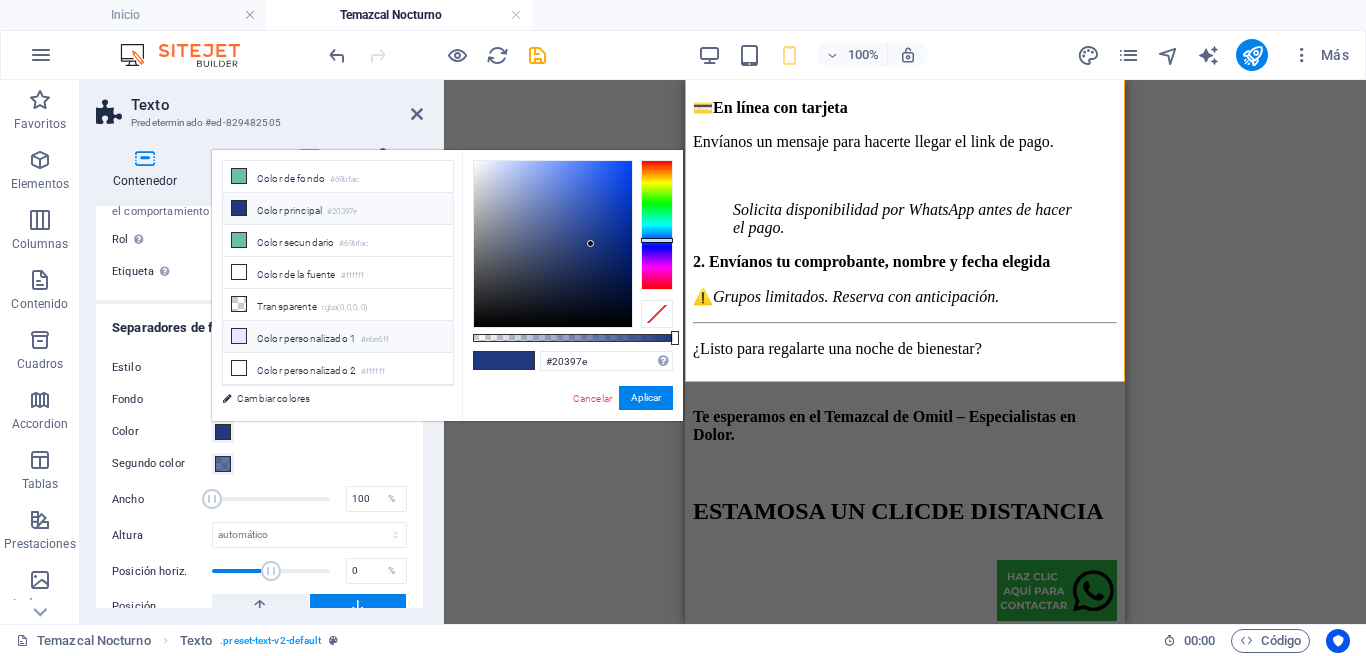 click on "Color personalizado 1
#ebe6ff" at bounding box center [338, 337] 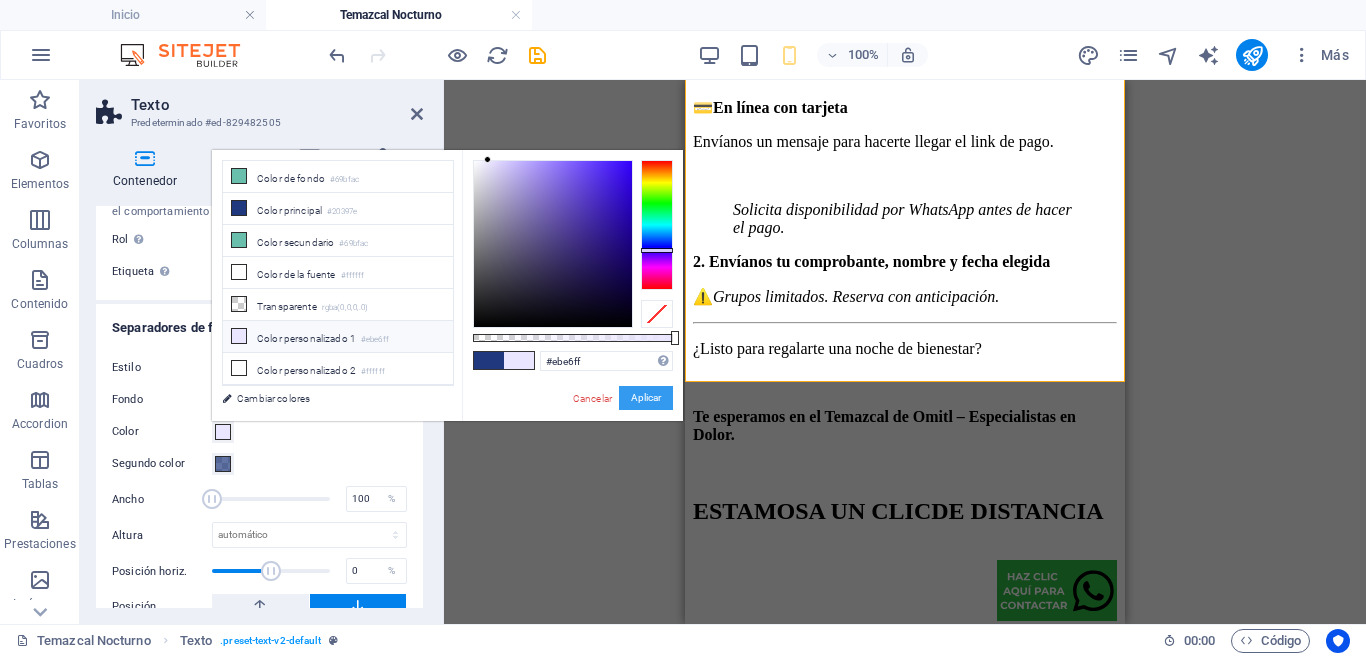 click on "Aplicar" at bounding box center [646, 398] 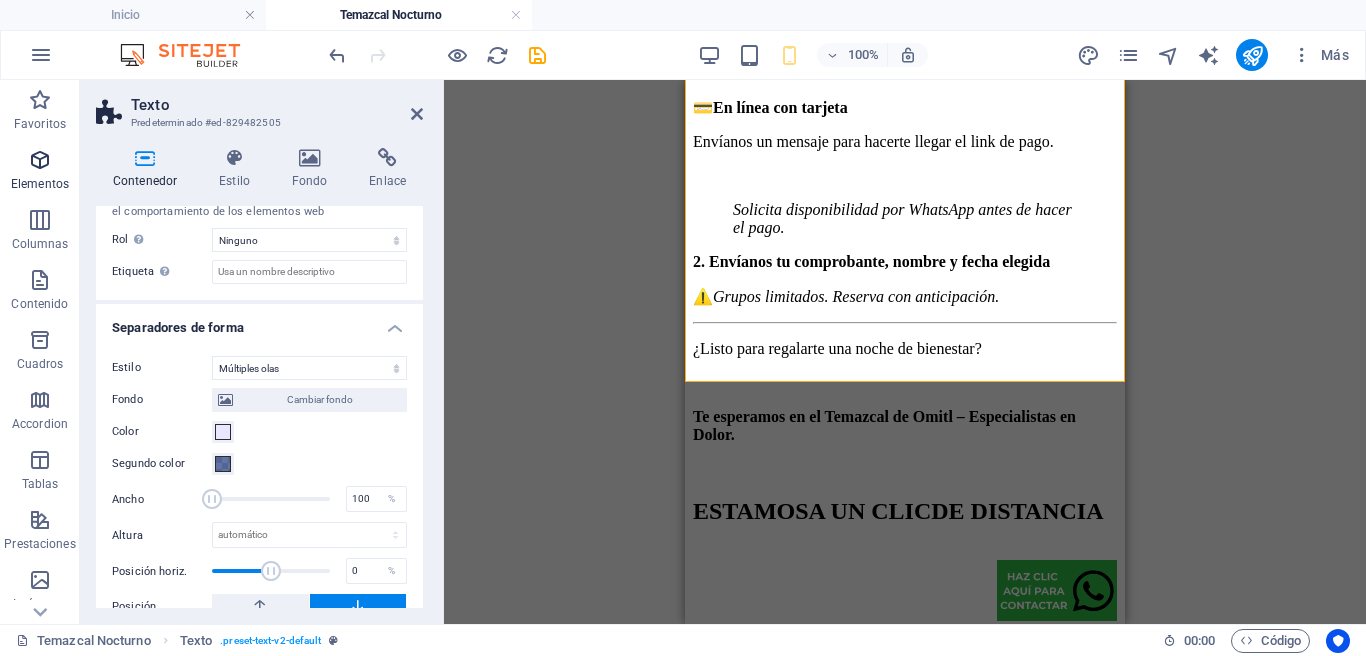 click on "Elementos" at bounding box center (40, 172) 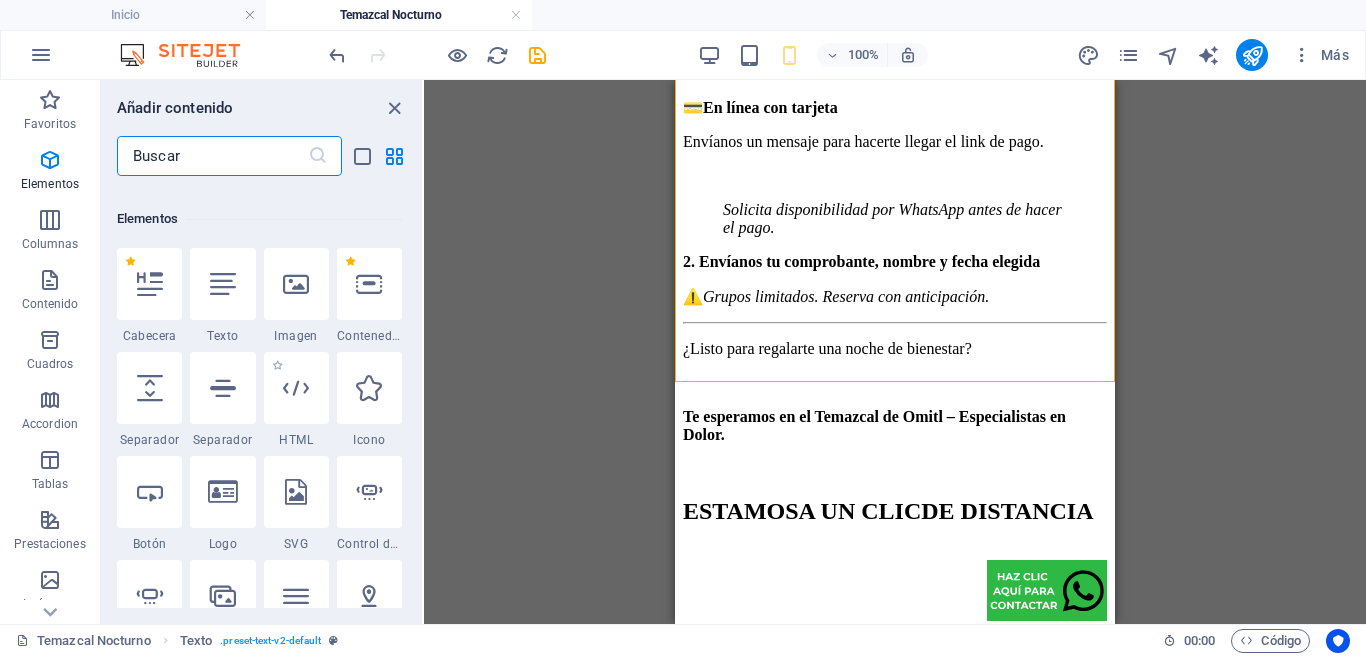 scroll, scrollTop: 377, scrollLeft: 0, axis: vertical 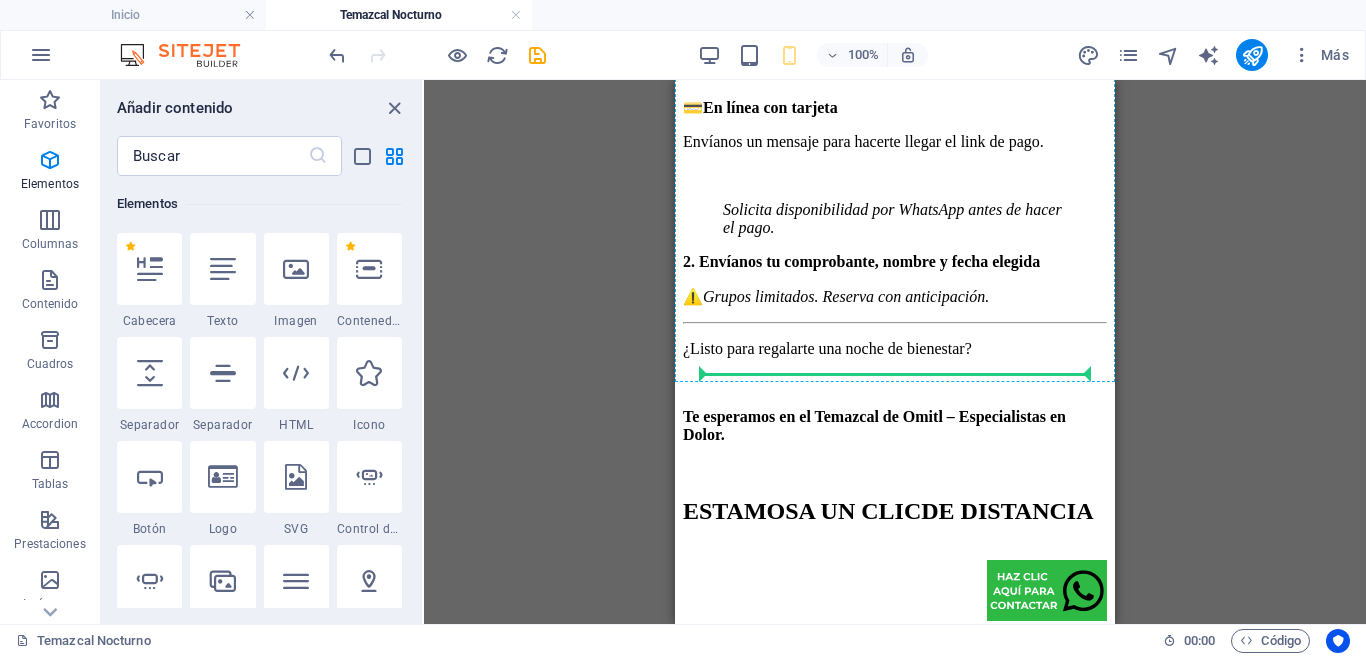 select on "px" 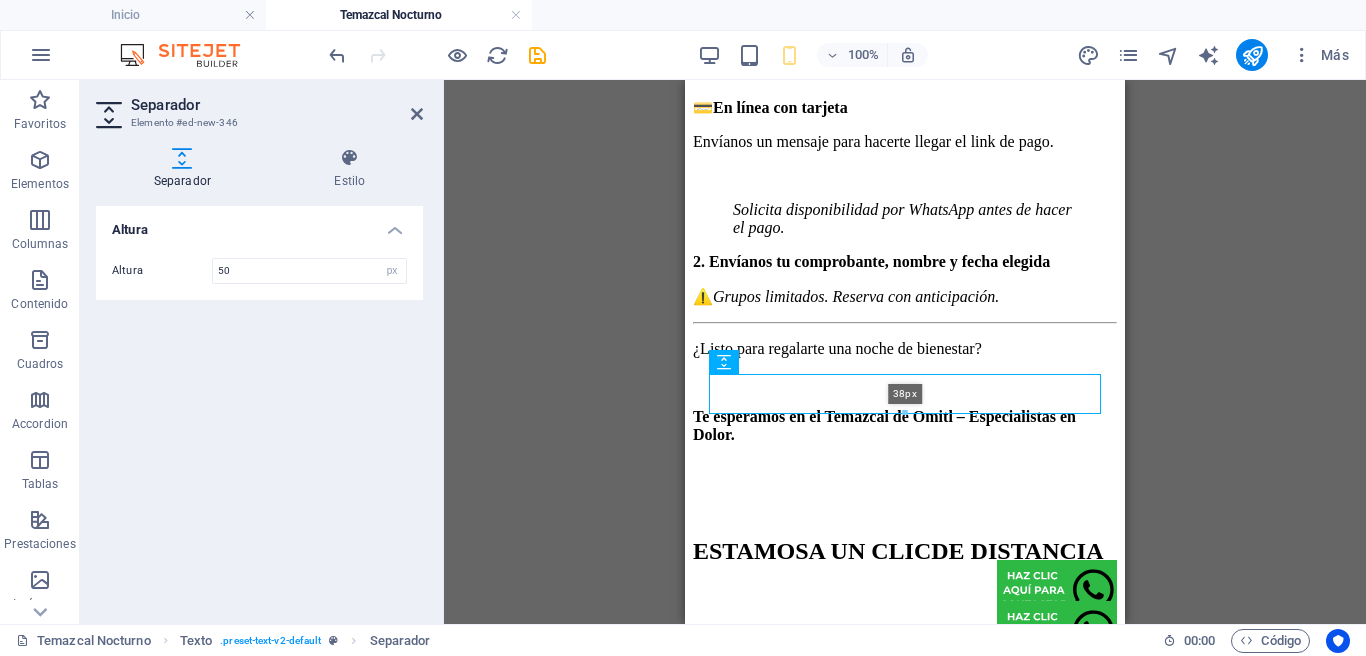 drag, startPoint x: 905, startPoint y: 422, endPoint x: 905, endPoint y: 411, distance: 11 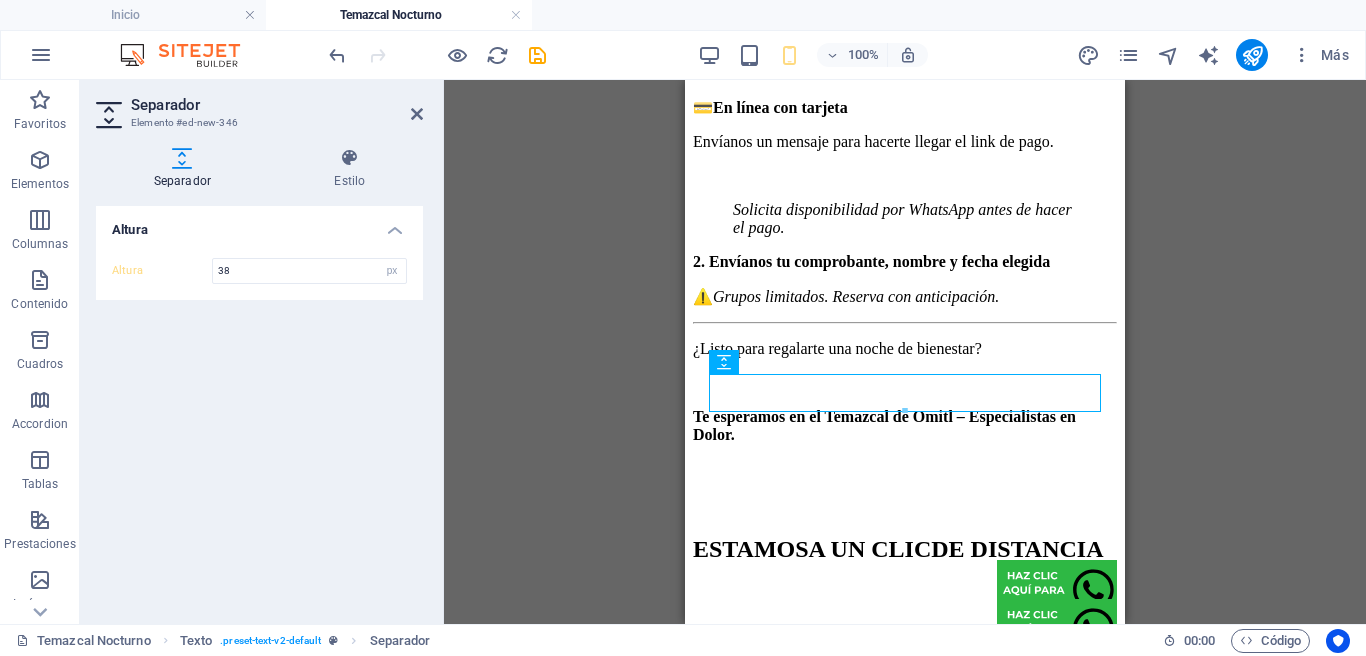 click on "Separador   H2   Separador   Separador   Separador   Separador   Texto   Texto   SVG   Referencia   Separador   Contenedor   Imagen   Separador   Separador   Separador   SVG   Texto   Separador" at bounding box center [905, 352] 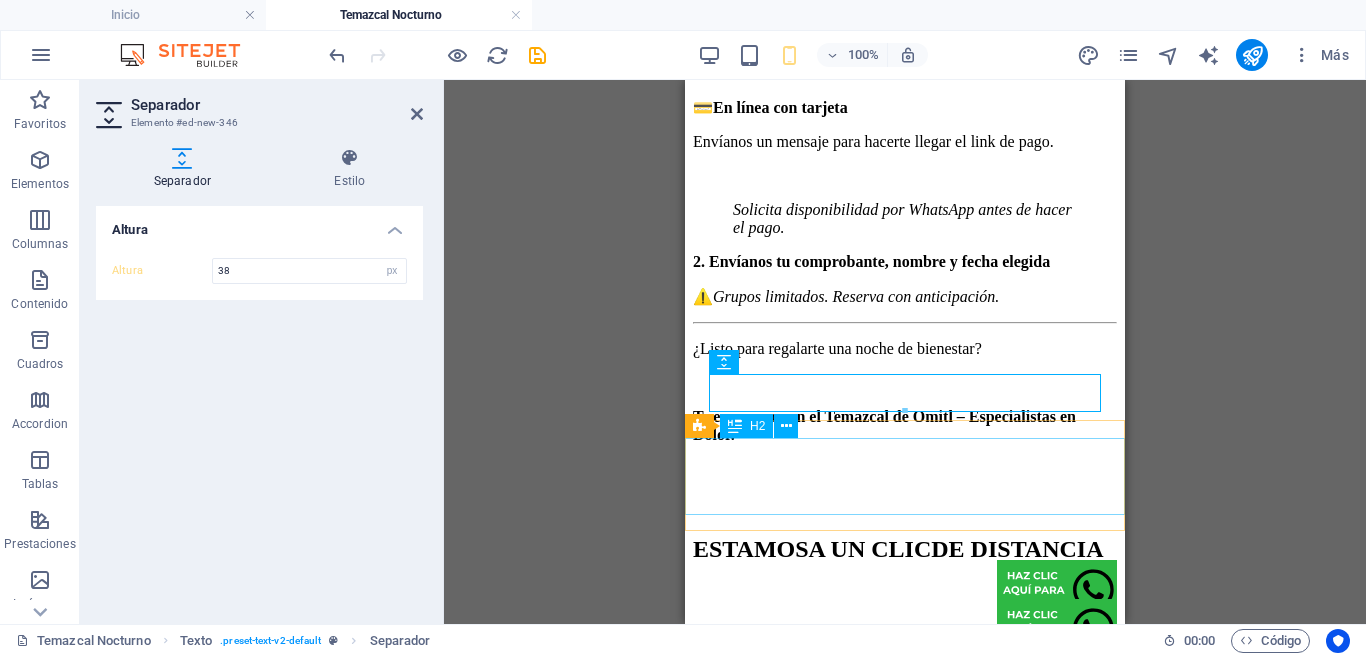 click on "ESTAMOS  A UN CLIC  DE DISTANCIA" at bounding box center [905, 549] 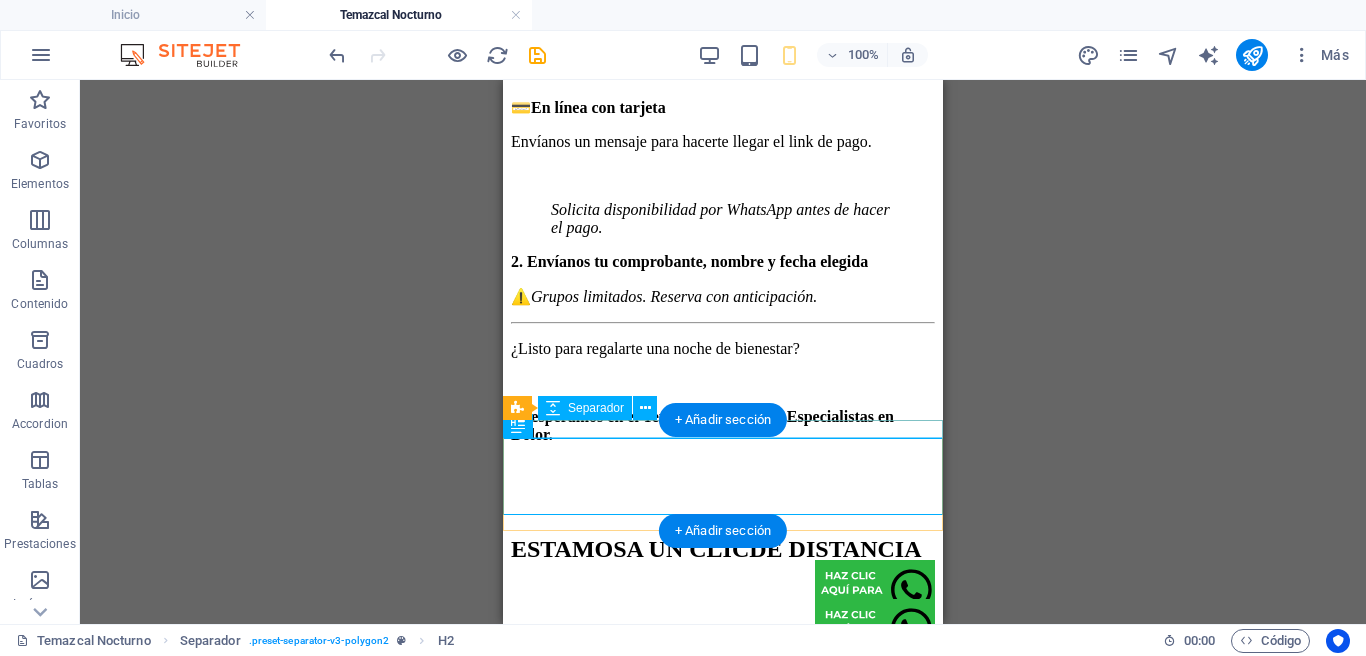 click at bounding box center [723, 507] 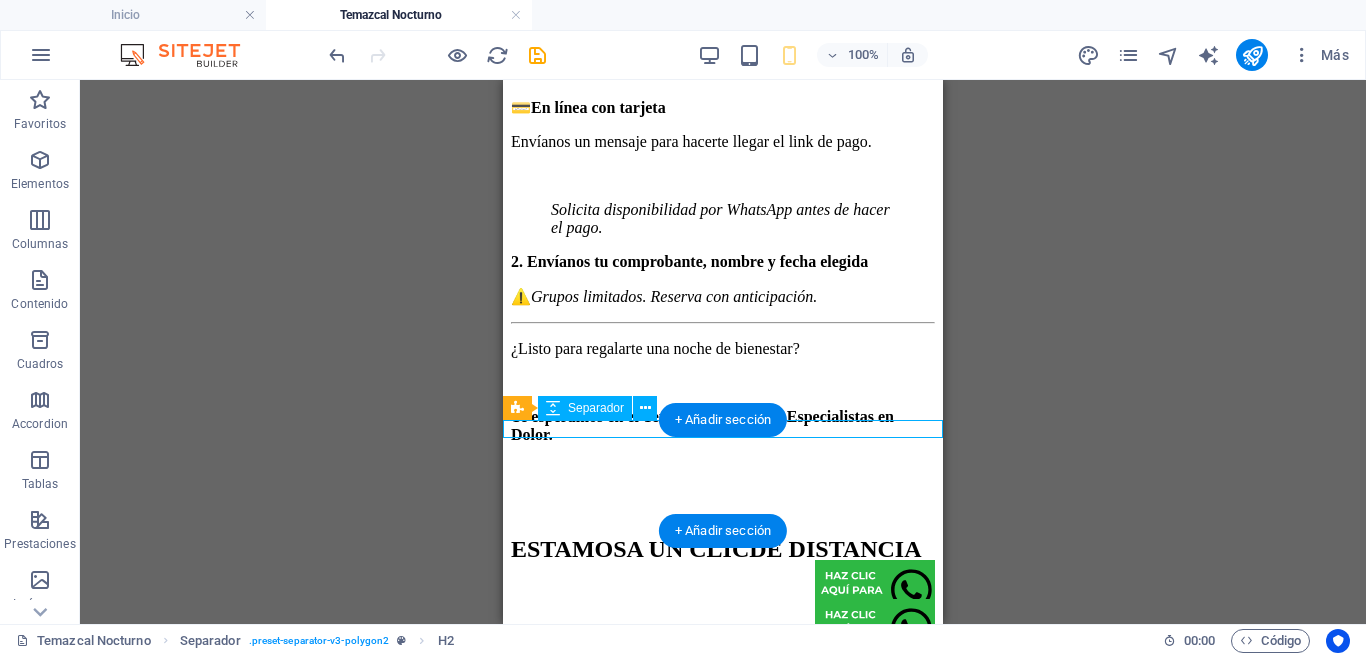drag, startPoint x: 1091, startPoint y: 509, endPoint x: 588, endPoint y: 429, distance: 509.3221 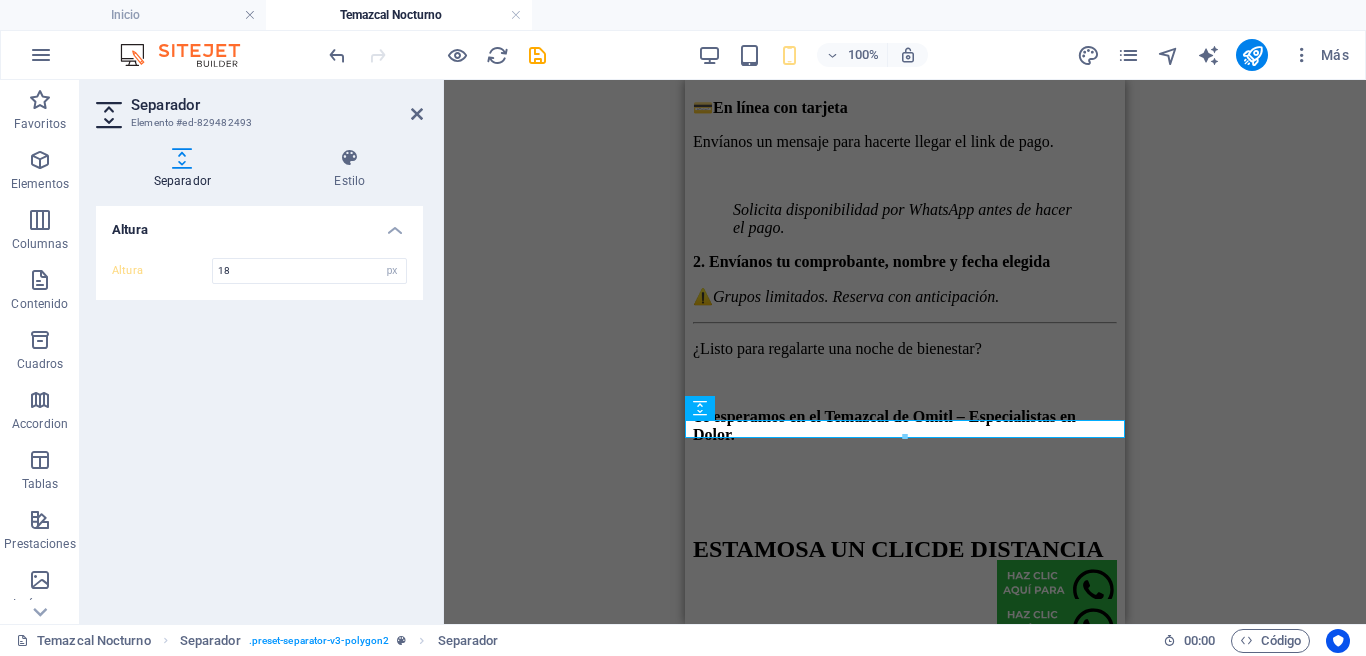 click on "Separador   H2   Separador   Separador   Separador   Separador   Texto   Texto   Texto   SVG   Referencia   Separador   Contenedor   Imagen   Separador   Separador   Separador   SVG   Texto   Separador" at bounding box center [905, 352] 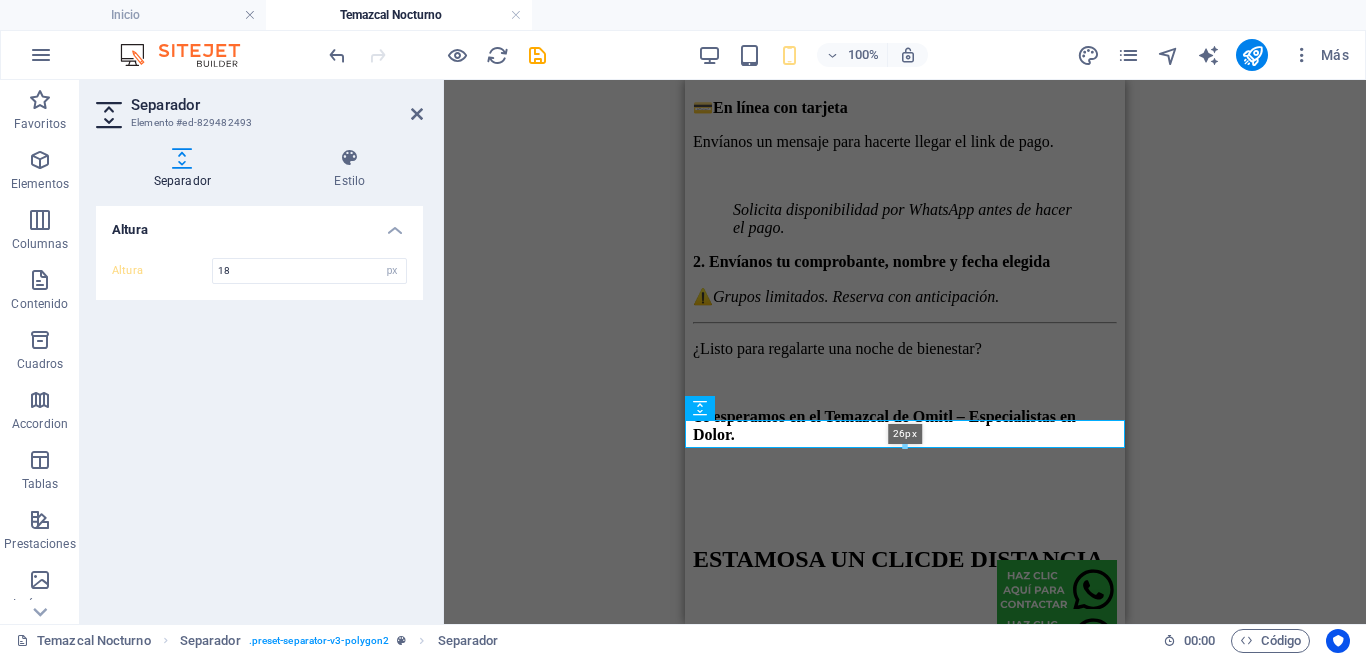drag, startPoint x: 906, startPoint y: 436, endPoint x: 974, endPoint y: 441, distance: 68.18358 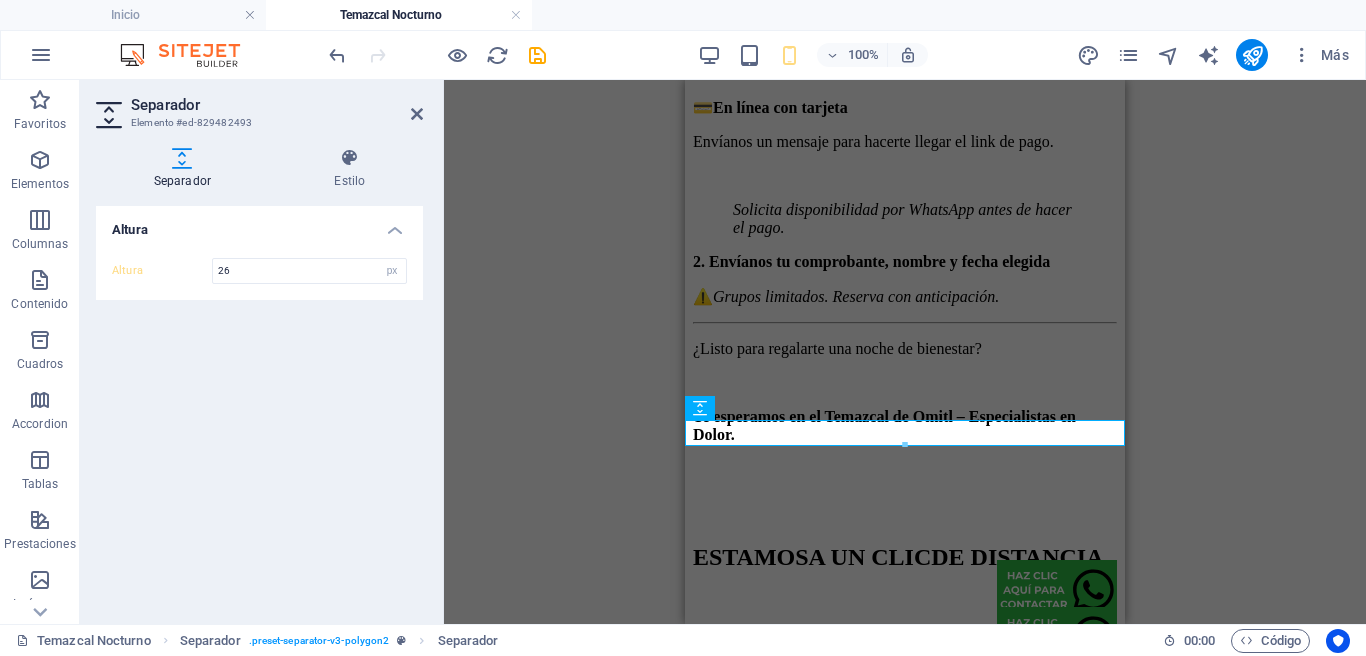 click on "Separador   H2   Separador   Separador   Separador   Separador   Texto   Texto   SVG   Referencia   Separador   Contenedor   Imagen   Separador   Separador   Separador   SVG   Texto   Separador" at bounding box center [905, 352] 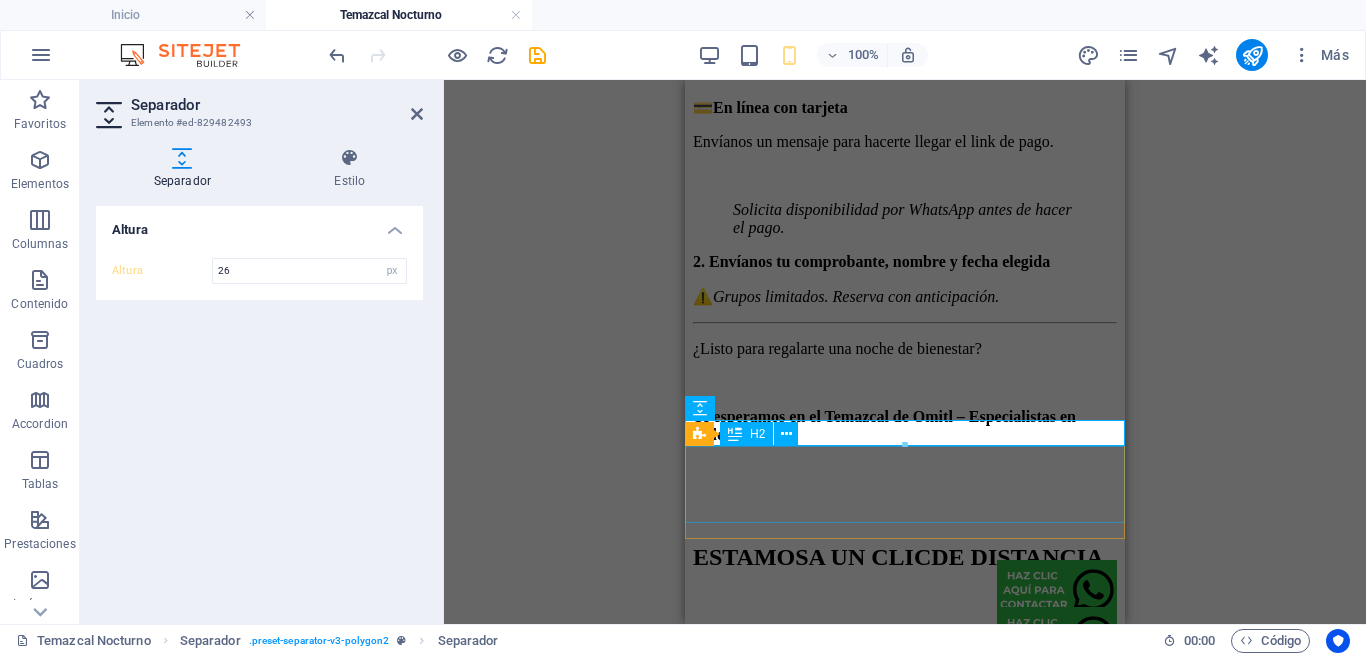 click on "ESTAMOS  A UN CLIC  DE DISTANCIA" at bounding box center [905, 557] 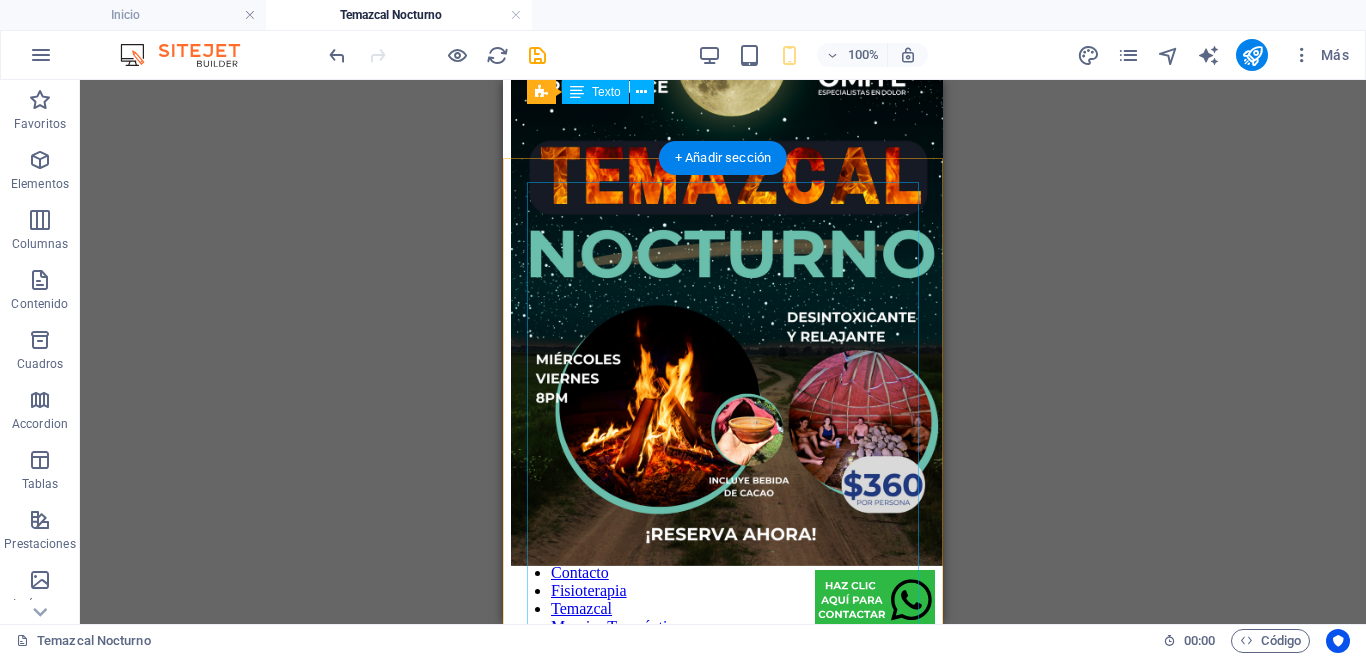 scroll, scrollTop: 0, scrollLeft: 0, axis: both 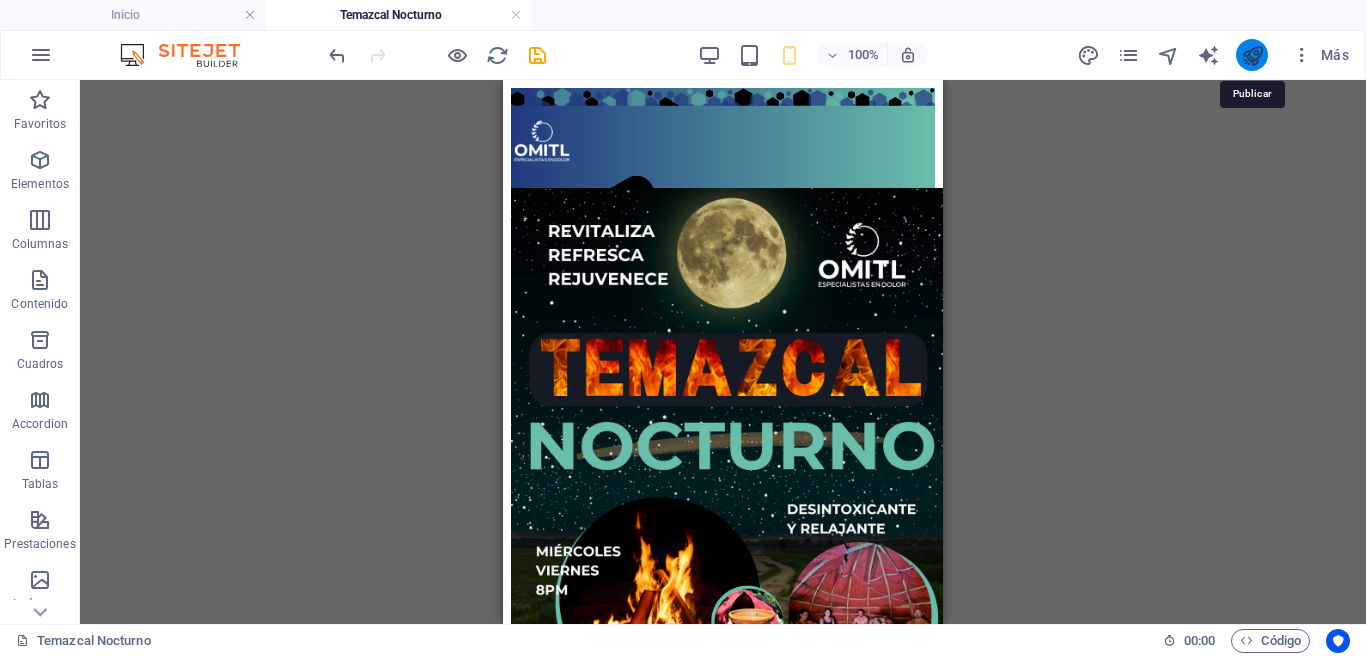 click at bounding box center (1252, 55) 